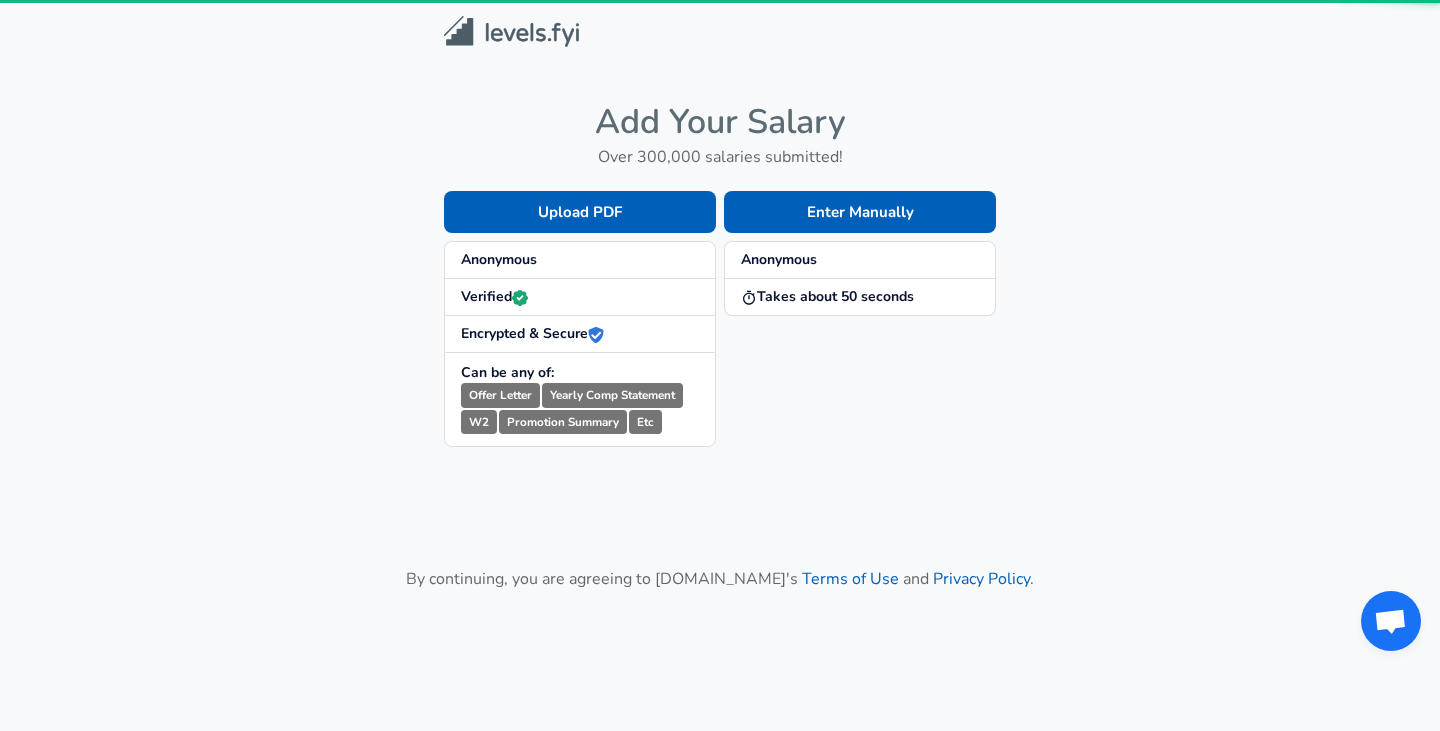 scroll, scrollTop: 0, scrollLeft: 0, axis: both 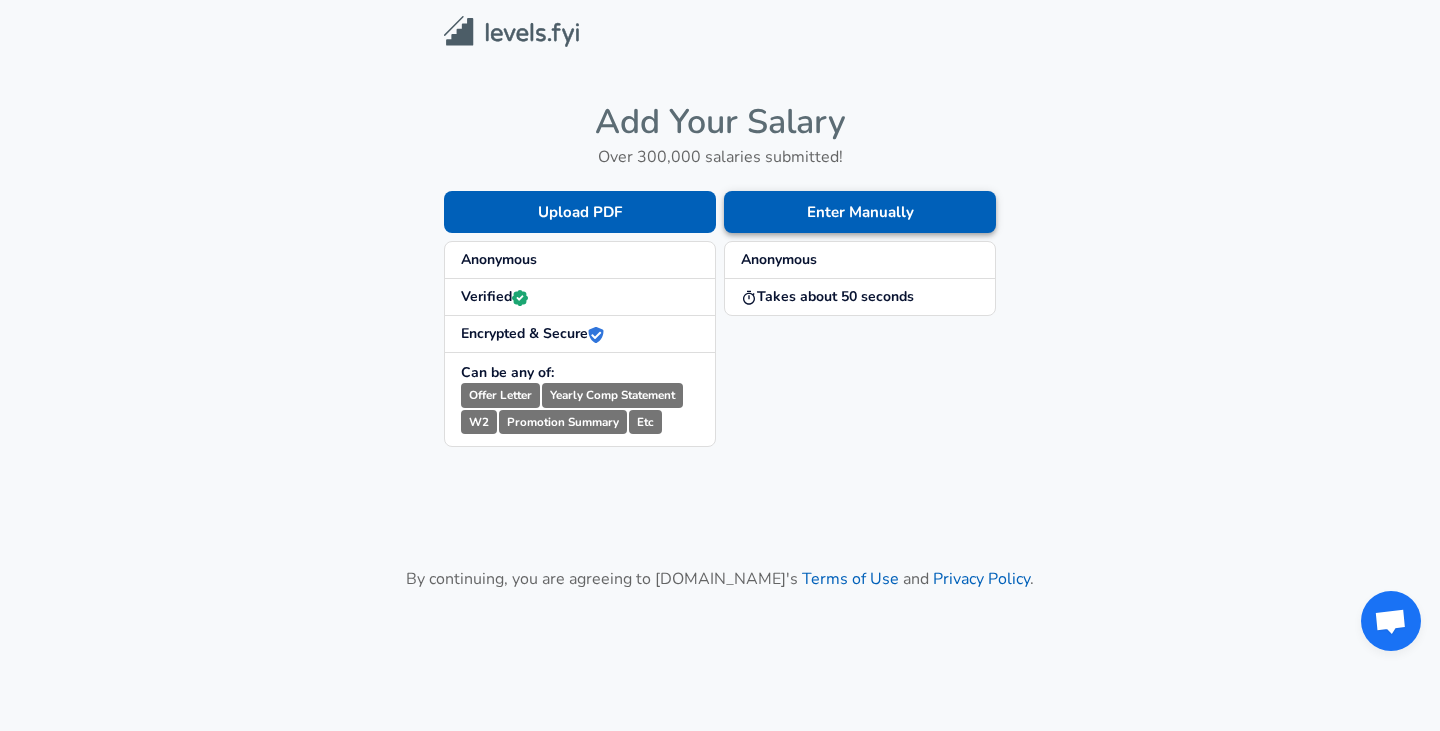 click on "Enter Manually" at bounding box center [860, 212] 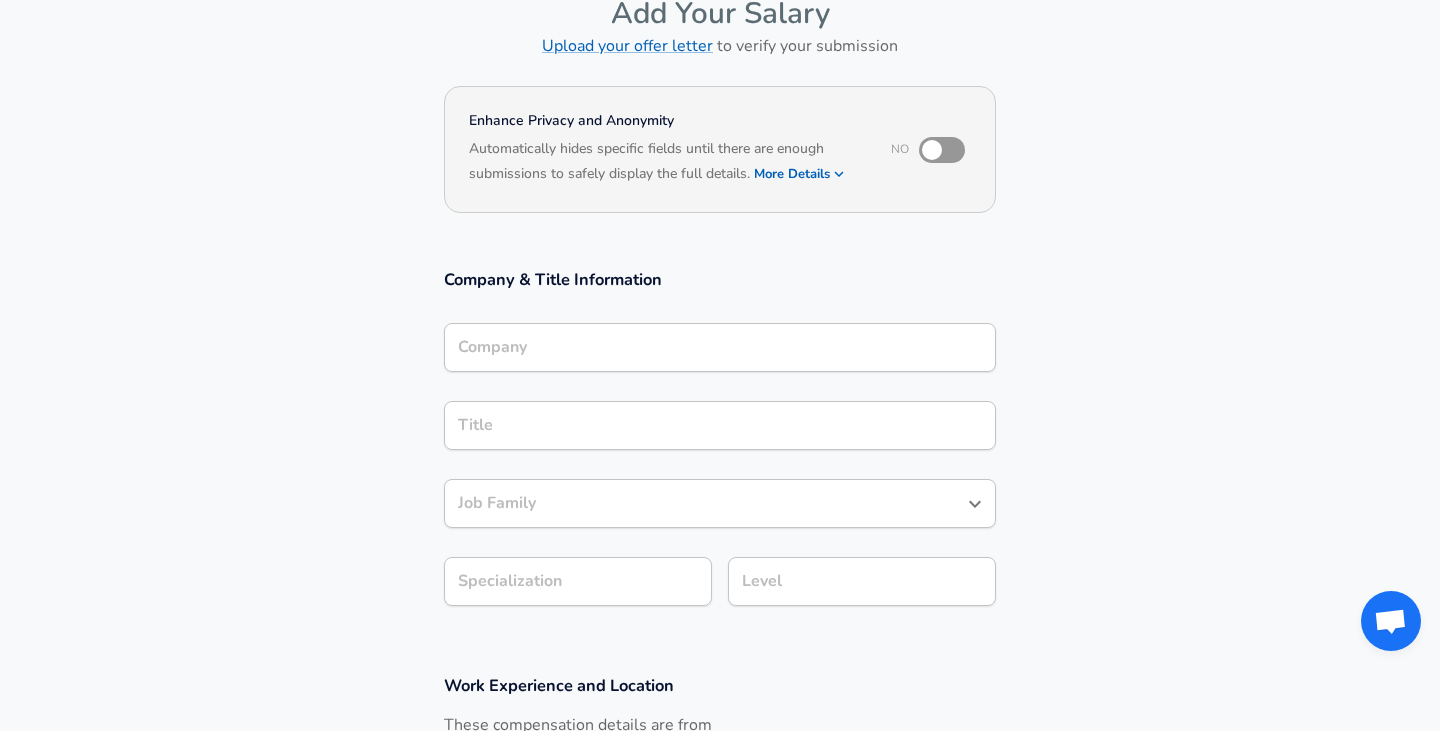 scroll, scrollTop: 116, scrollLeft: 0, axis: vertical 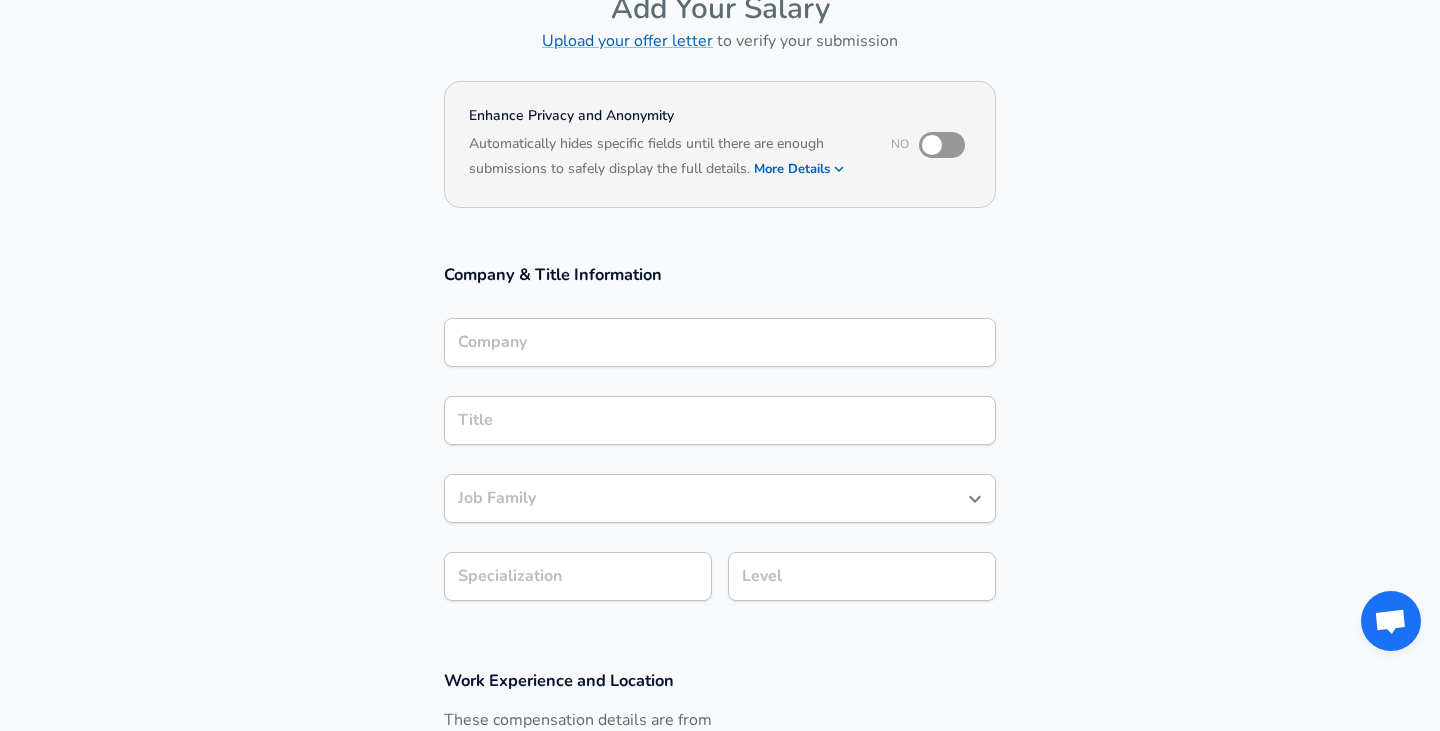 click on "Company" at bounding box center (720, 342) 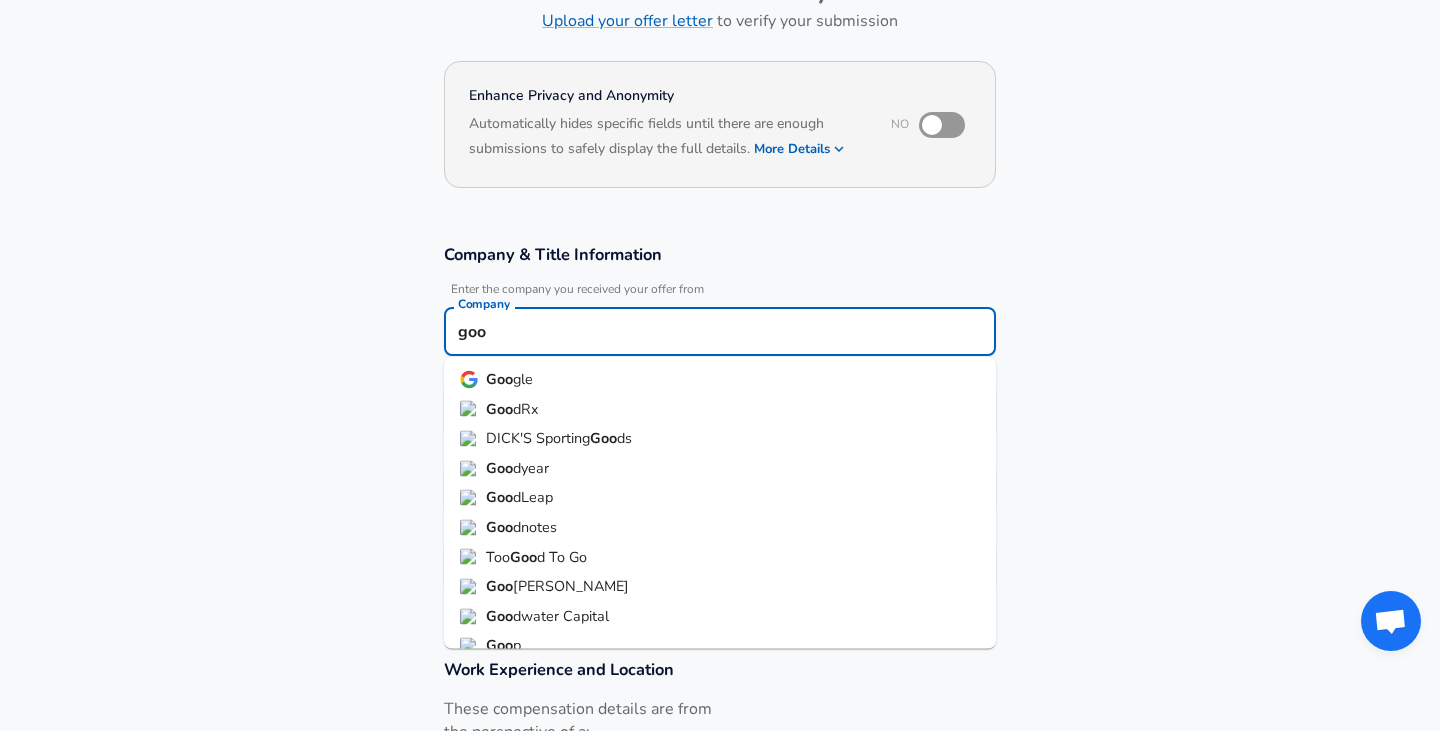 click on "Goo gle" at bounding box center [720, 380] 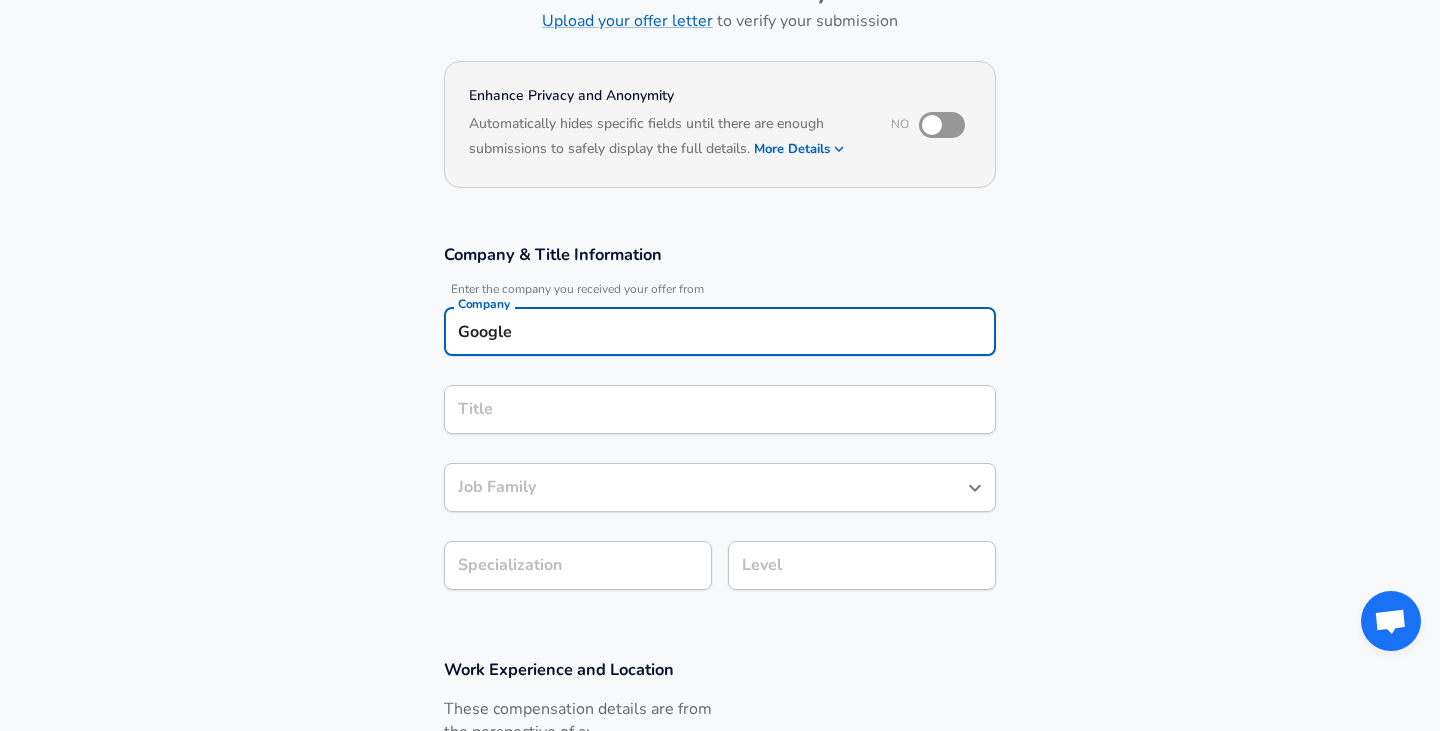 type on "Google" 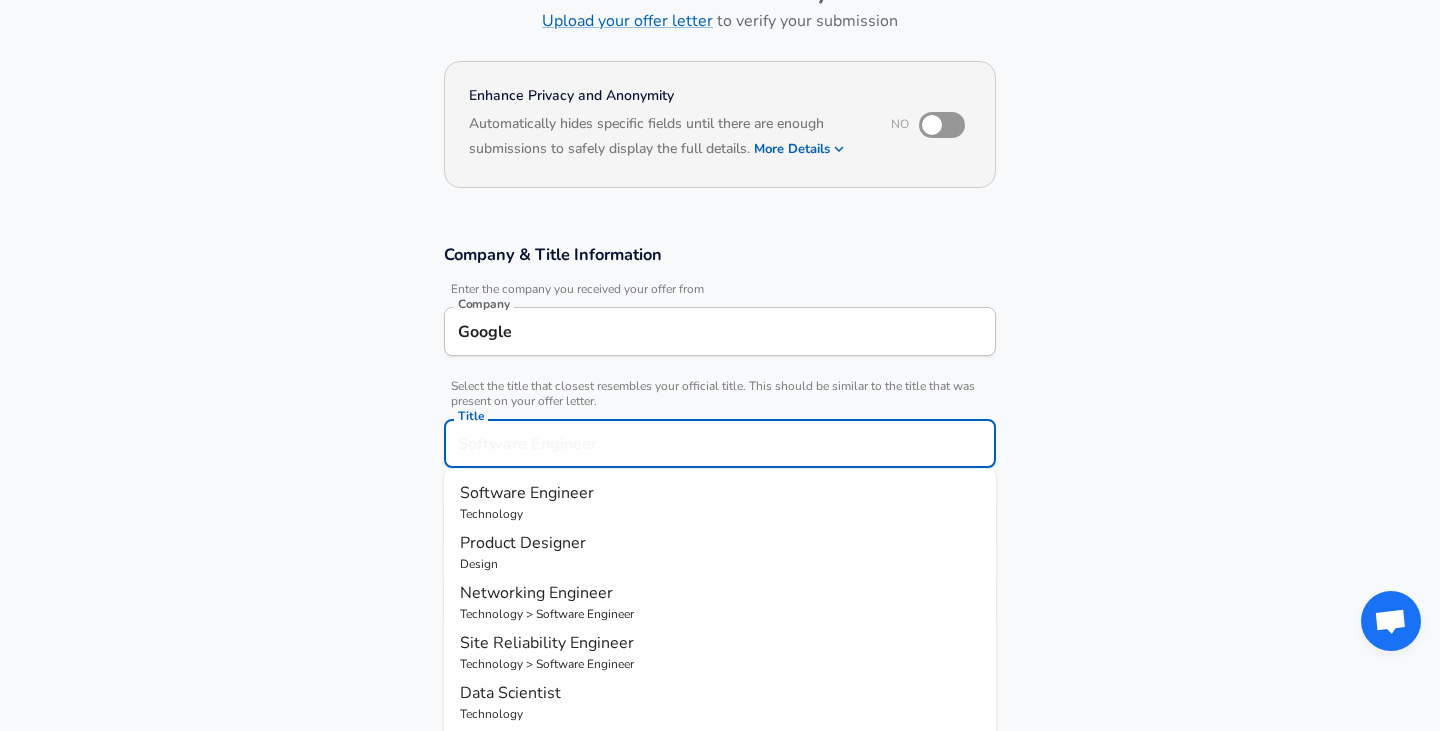scroll, scrollTop: 176, scrollLeft: 0, axis: vertical 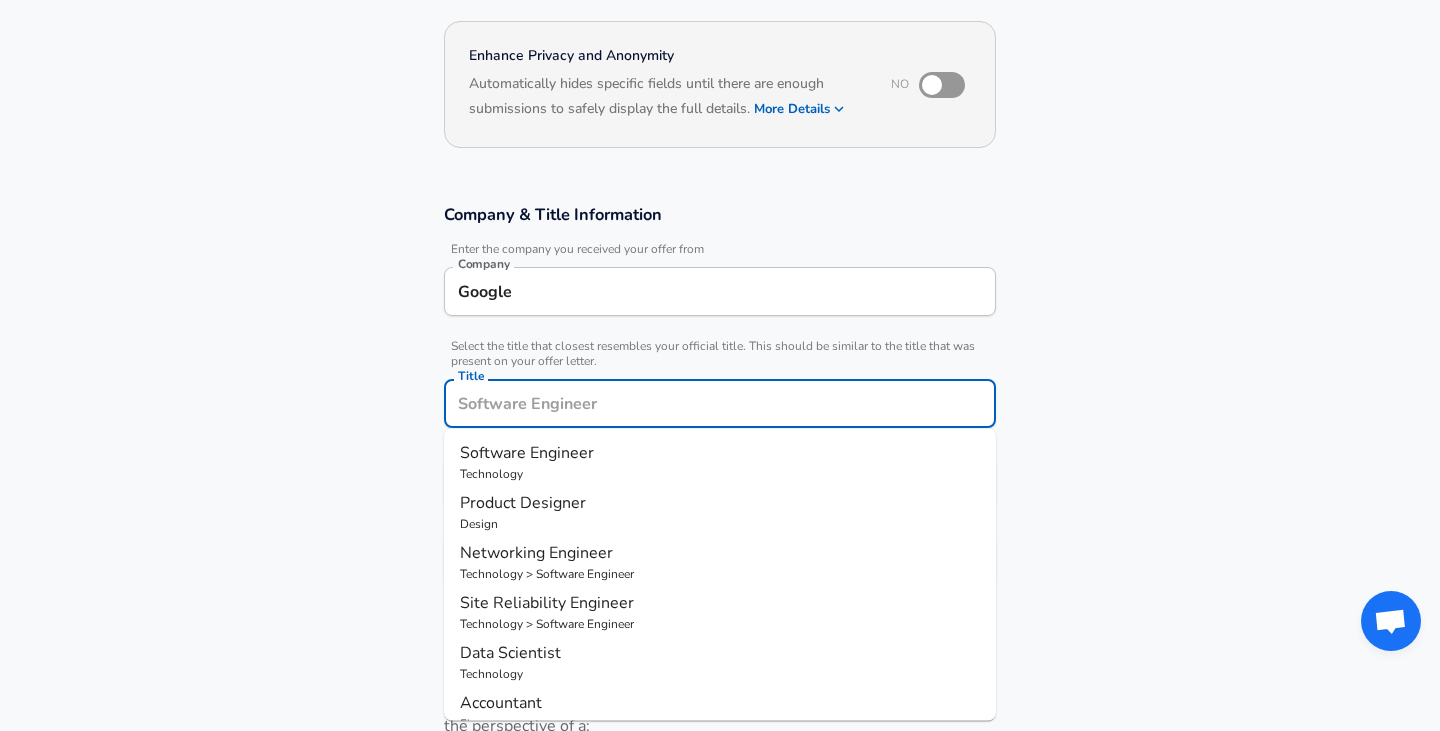 click on "Title" at bounding box center (720, 403) 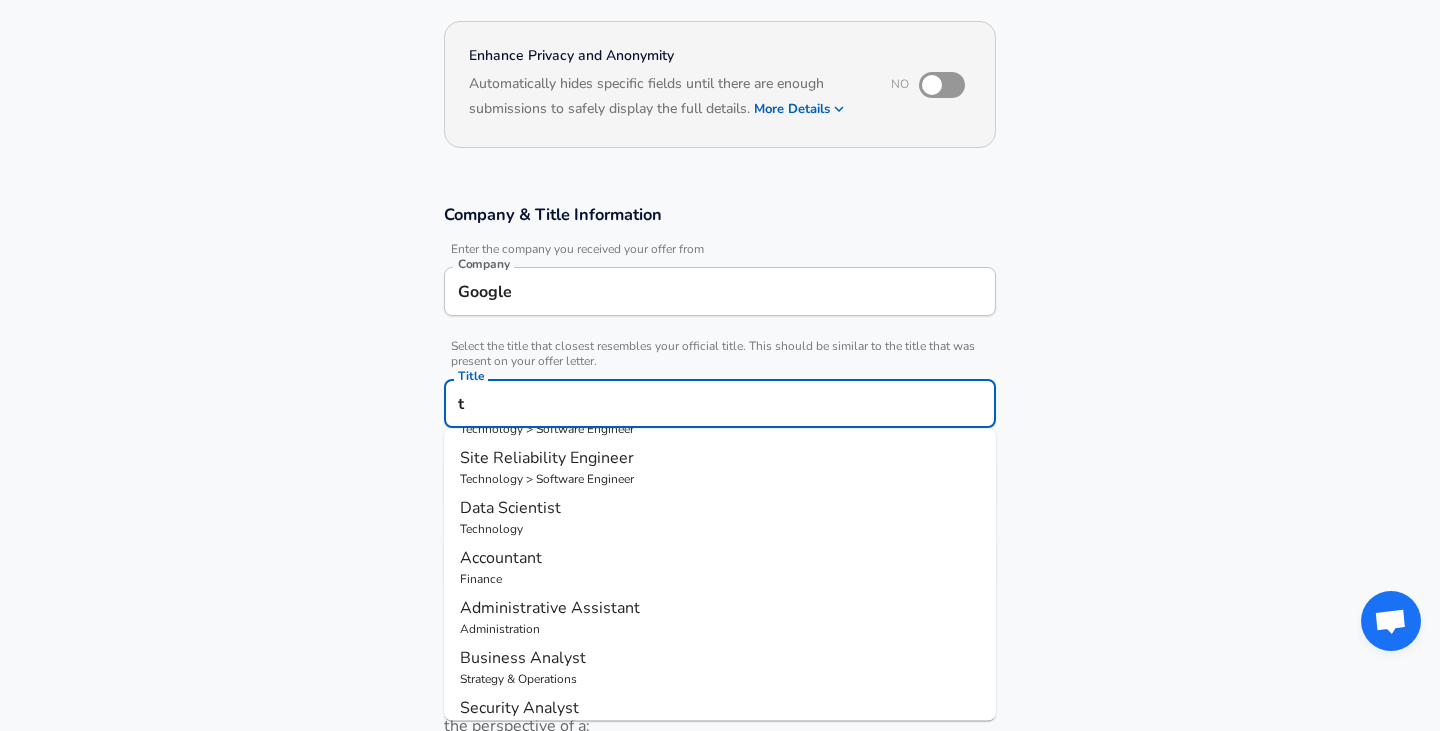 scroll, scrollTop: 0, scrollLeft: 0, axis: both 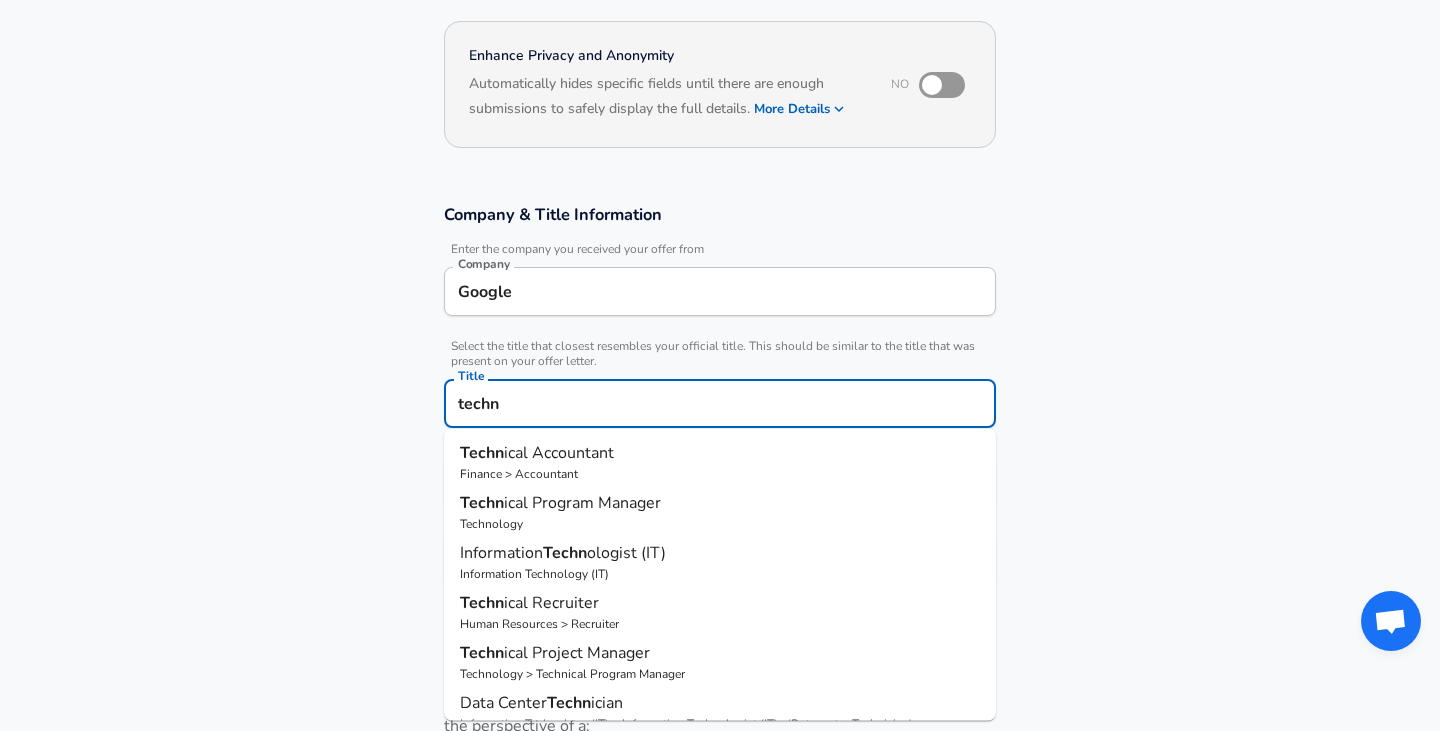 click on "ical Program Manager" at bounding box center [582, 503] 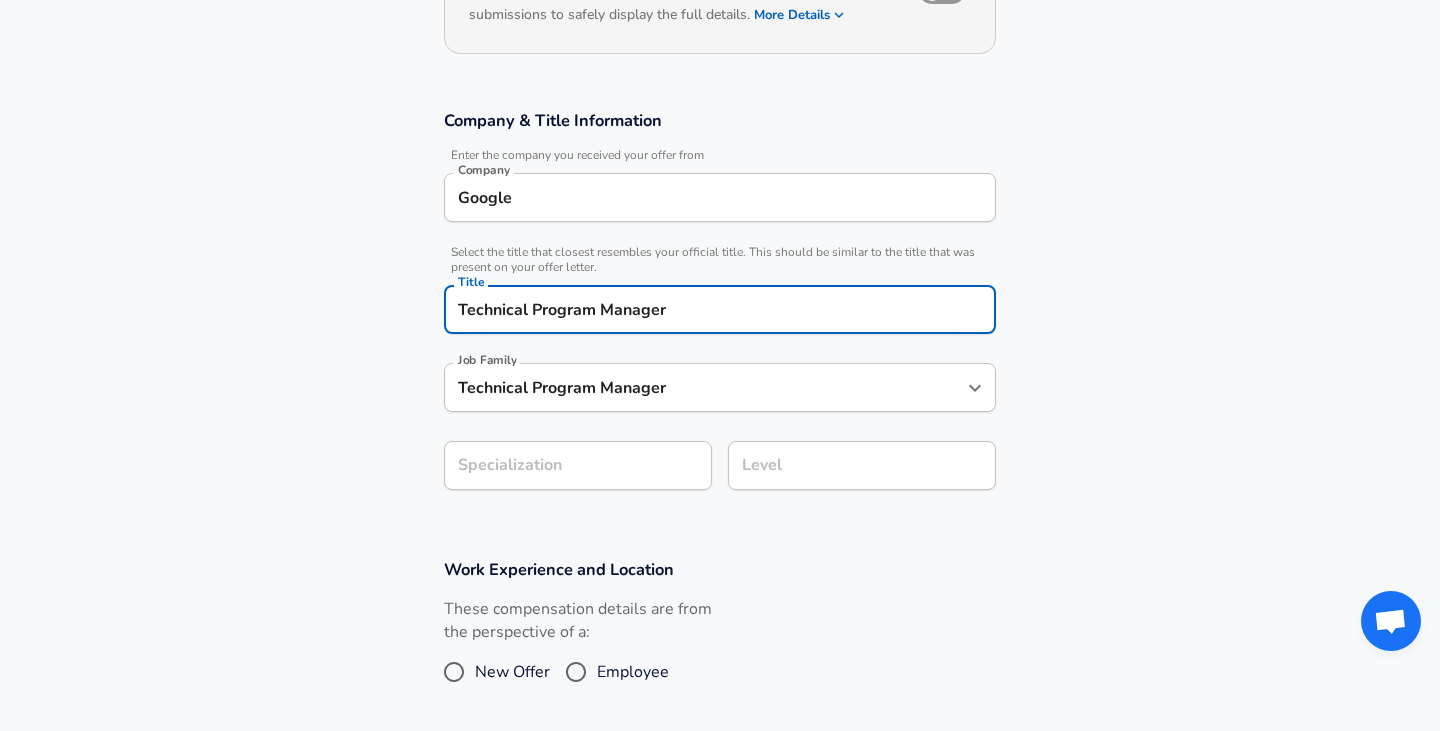 type on "Technical Program Manager" 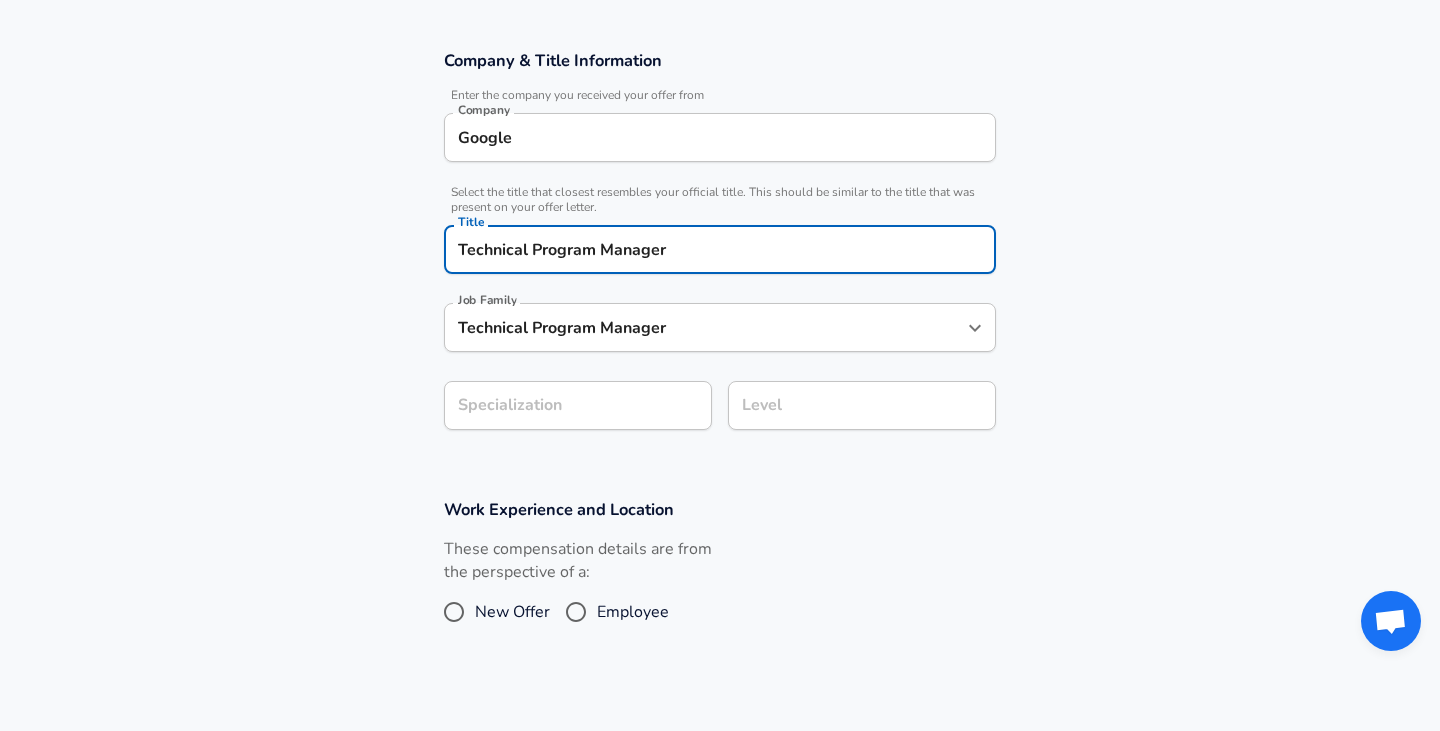 click on "Company & Title Information   Enter the company you received your offer from Company Google Company   Select the title that closest resembles your official title. This should be similar to the title that was present on your offer letter. Title Technical Program Manager Title Job Family Technical Program Manager Job Family Specialization Specialization Level Level" at bounding box center (720, 250) 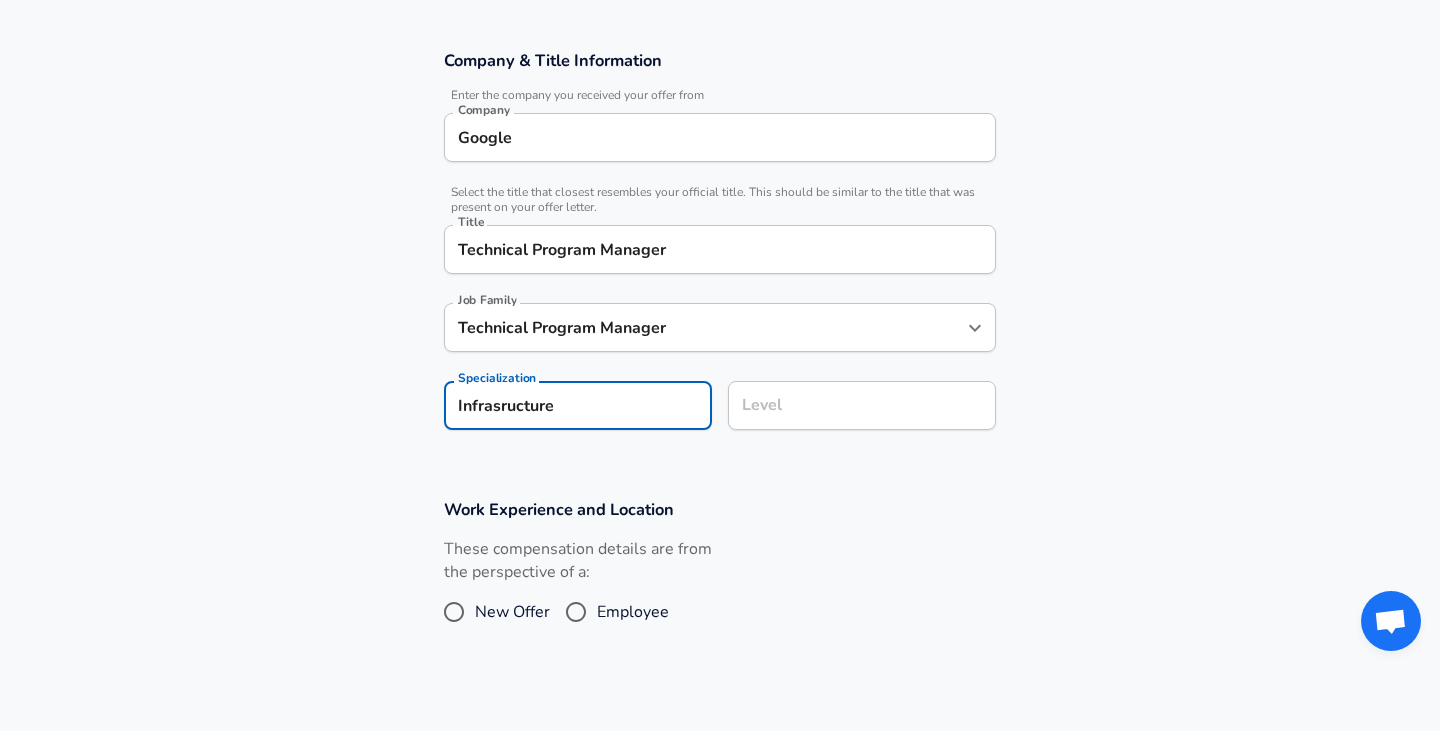 type on "Infrasructure" 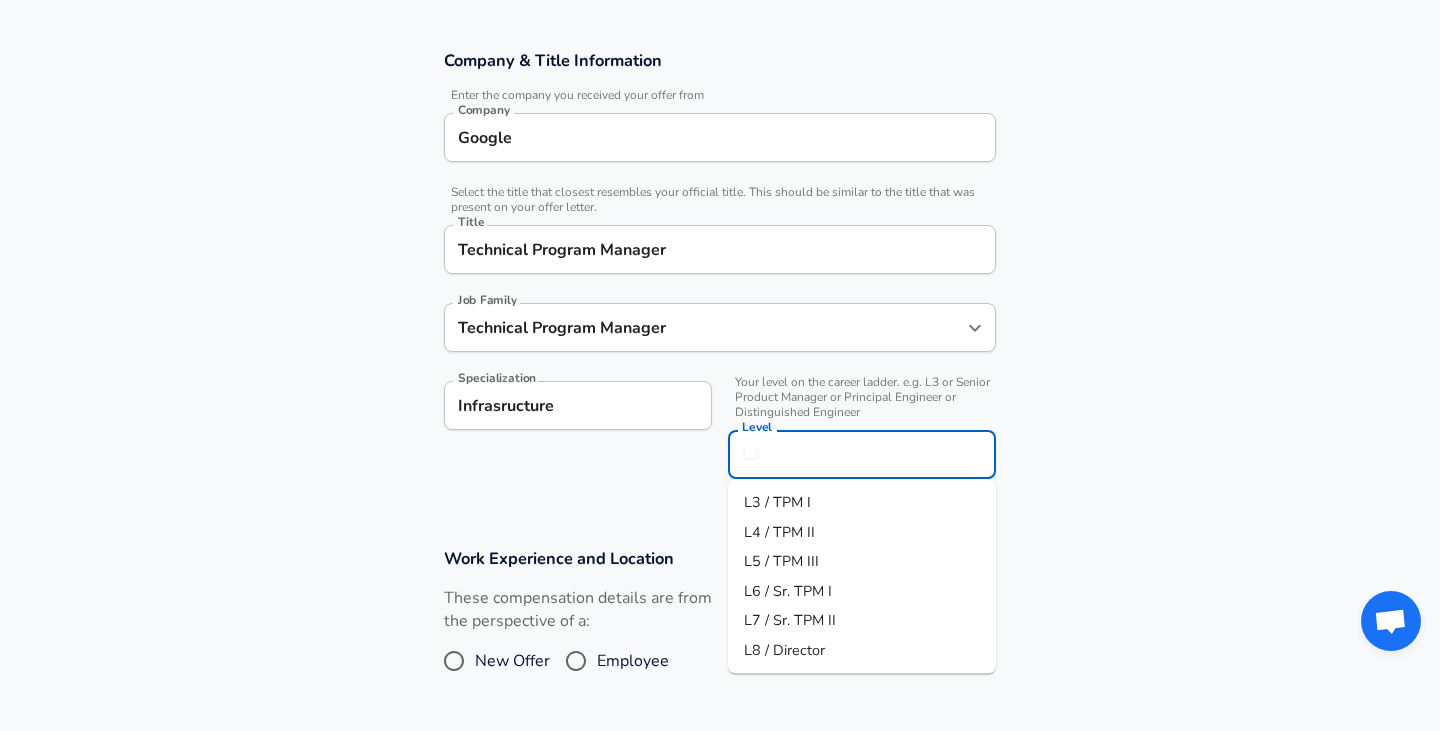 scroll, scrollTop: 370, scrollLeft: 0, axis: vertical 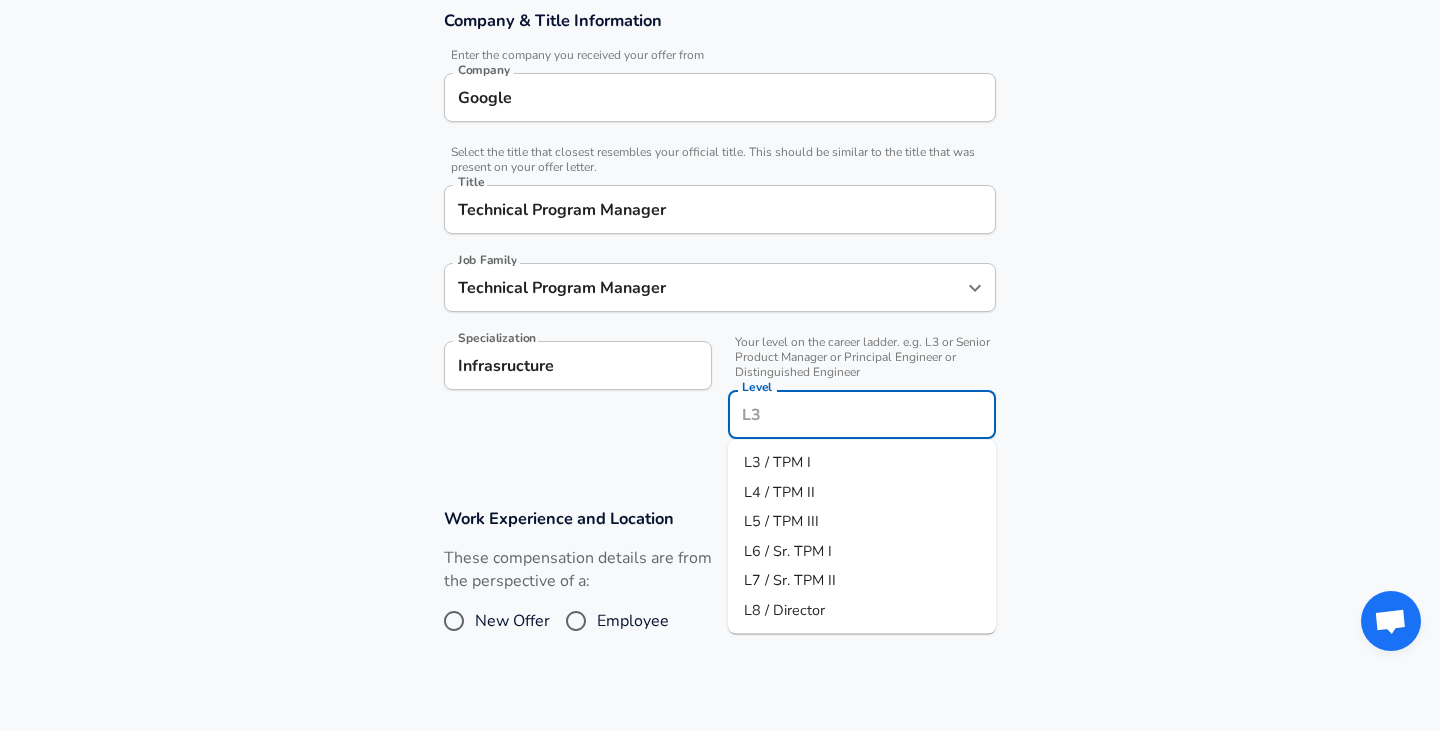 click on "Level" at bounding box center (862, 414) 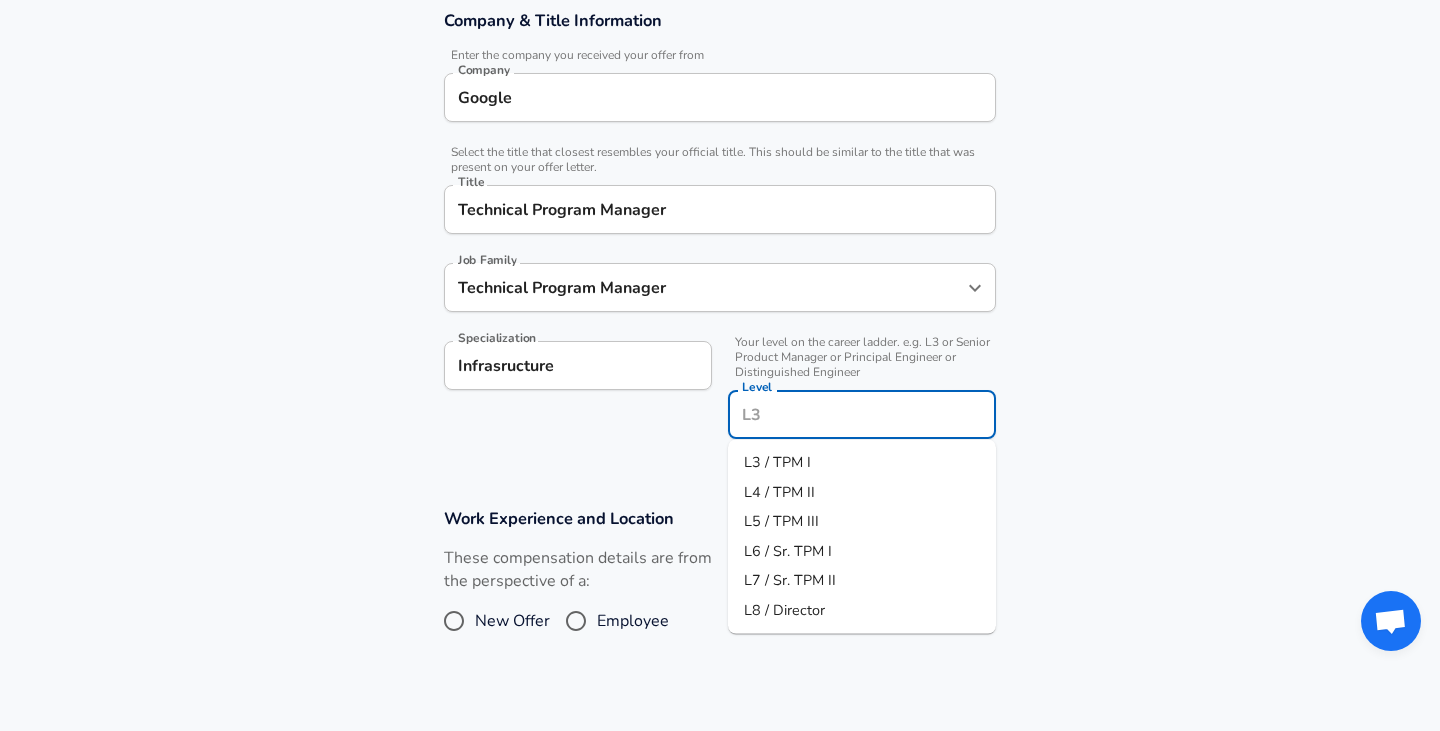 click on "L5 / TPM III" at bounding box center (862, 522) 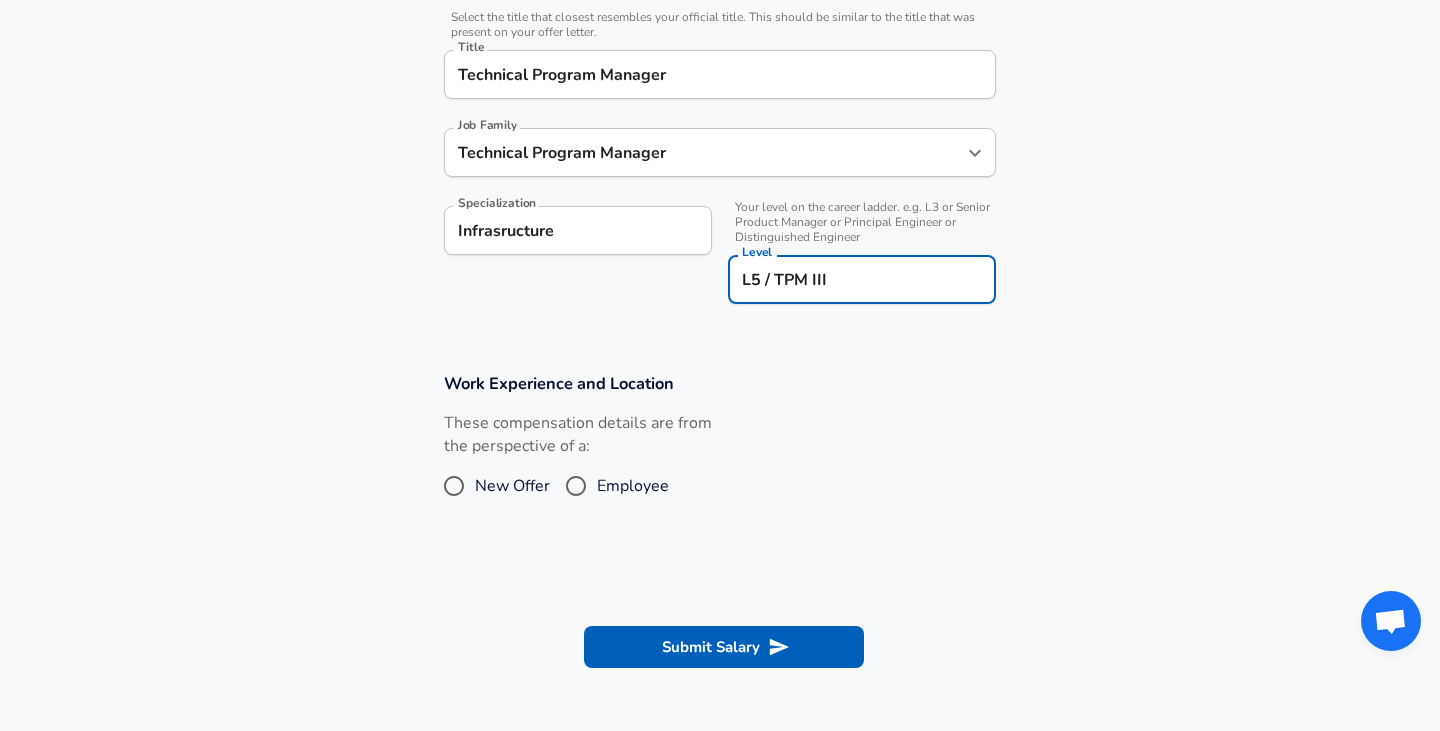 scroll, scrollTop: 507, scrollLeft: 0, axis: vertical 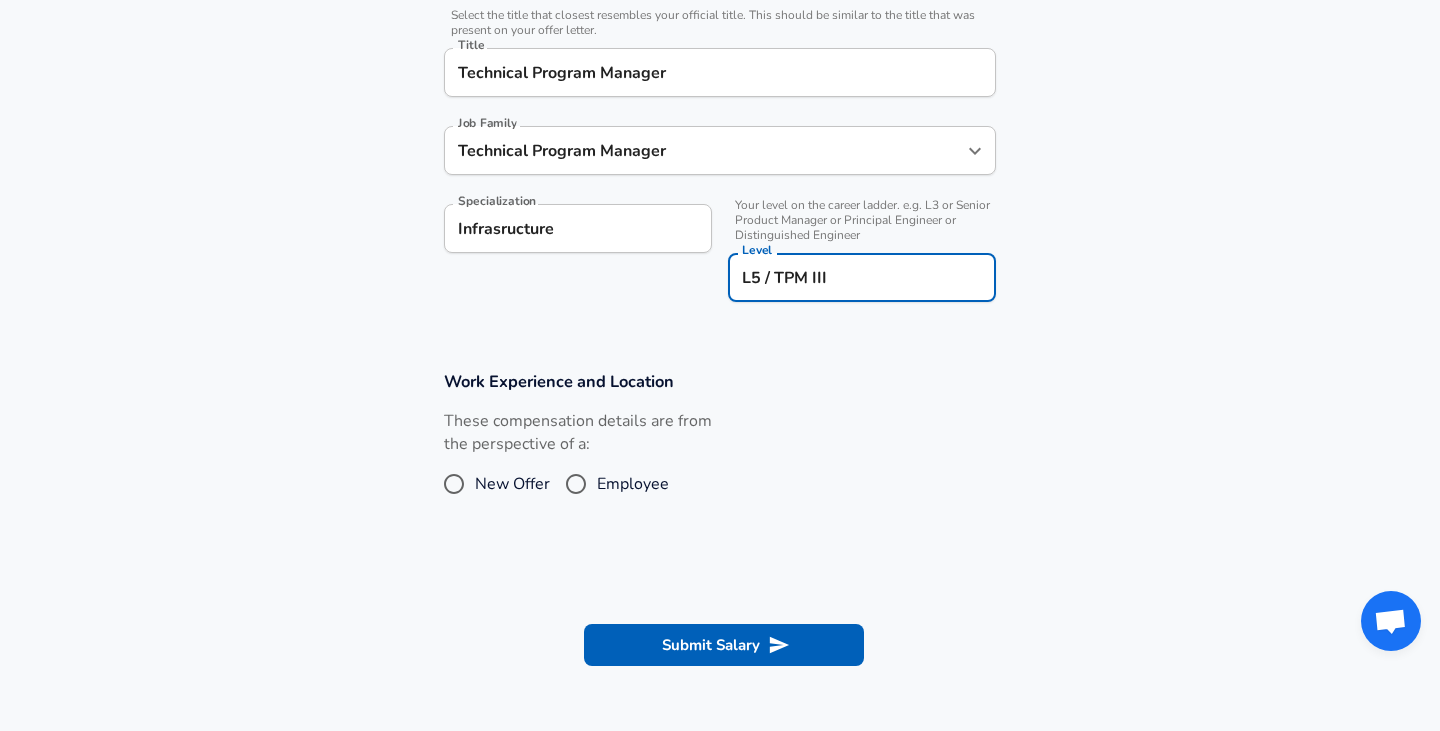 click on "Employee" at bounding box center [576, 484] 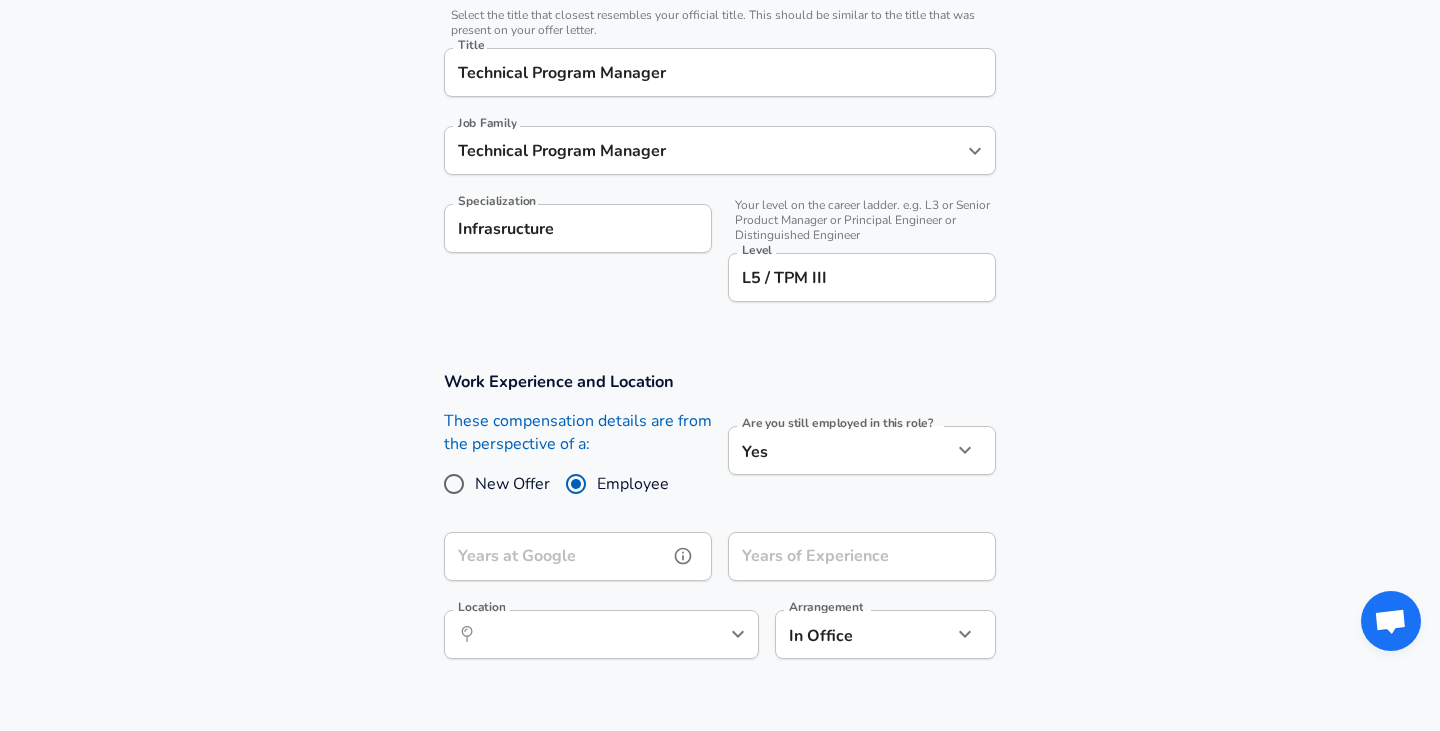 click on "Years at Google" at bounding box center (556, 556) 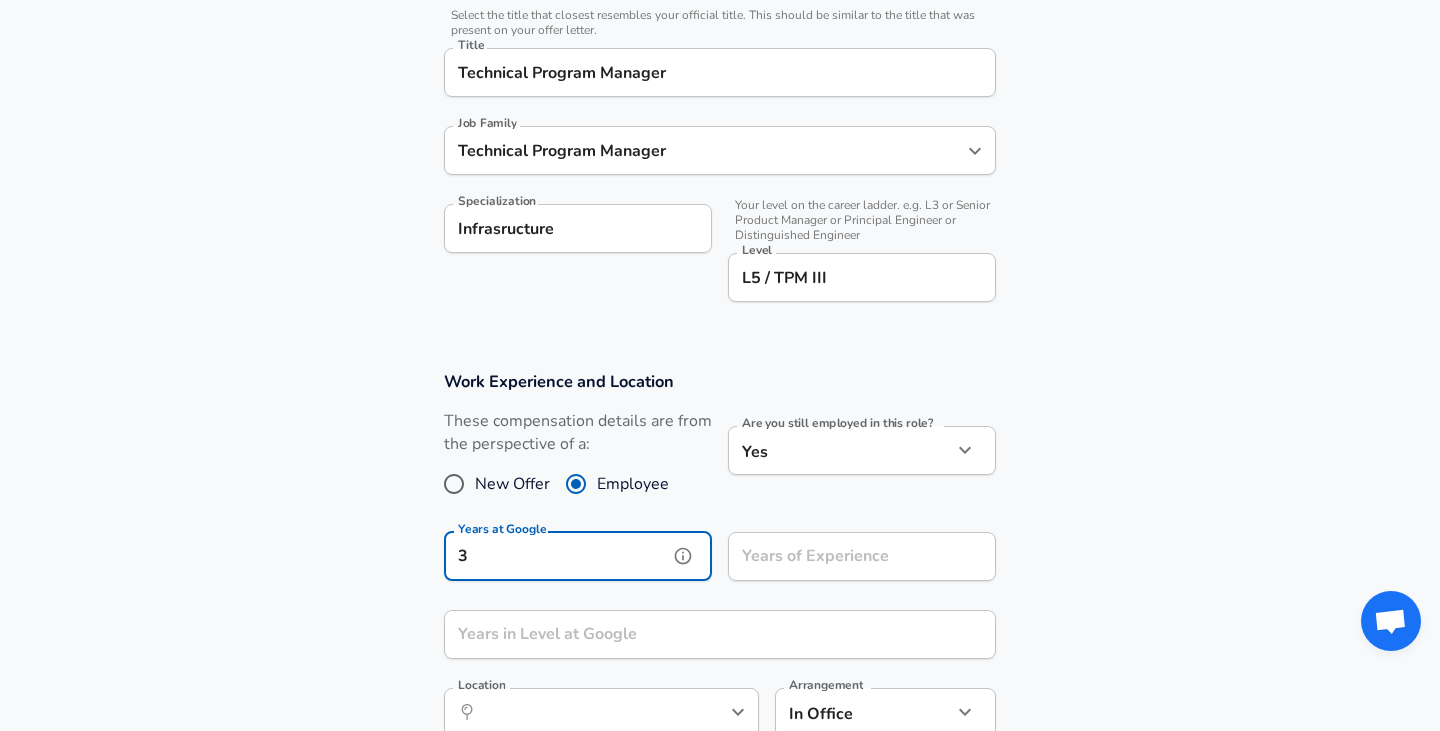 type on "3" 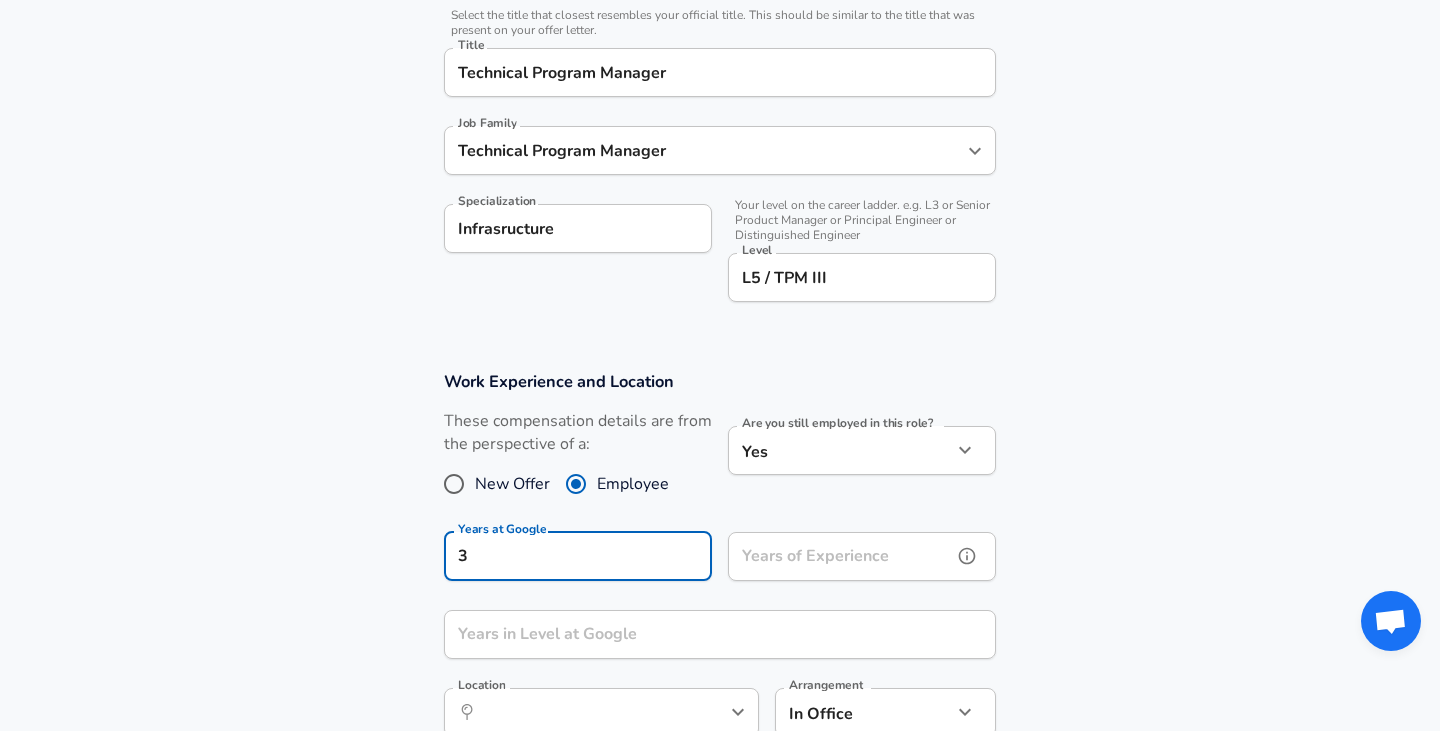 click on "Years of Experience" at bounding box center (840, 556) 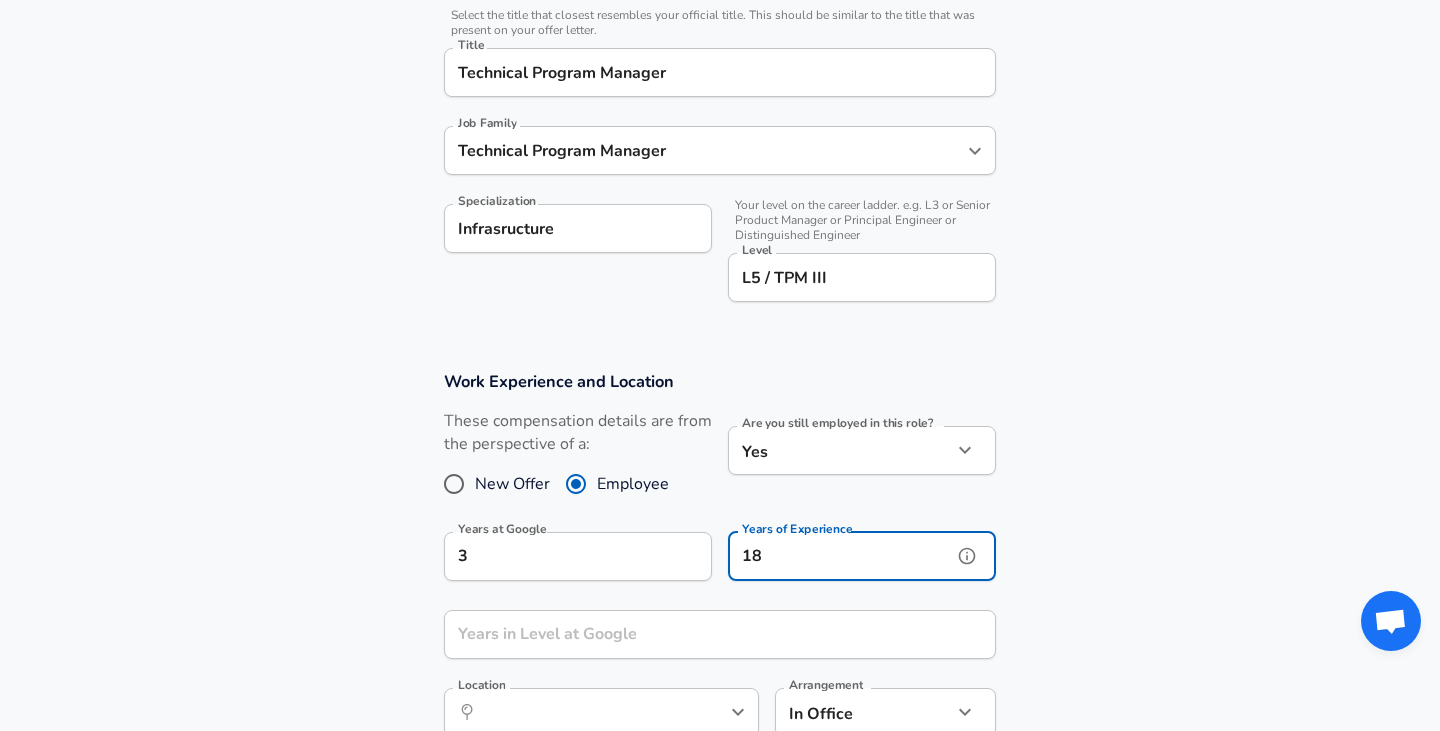 scroll, scrollTop: 0, scrollLeft: 0, axis: both 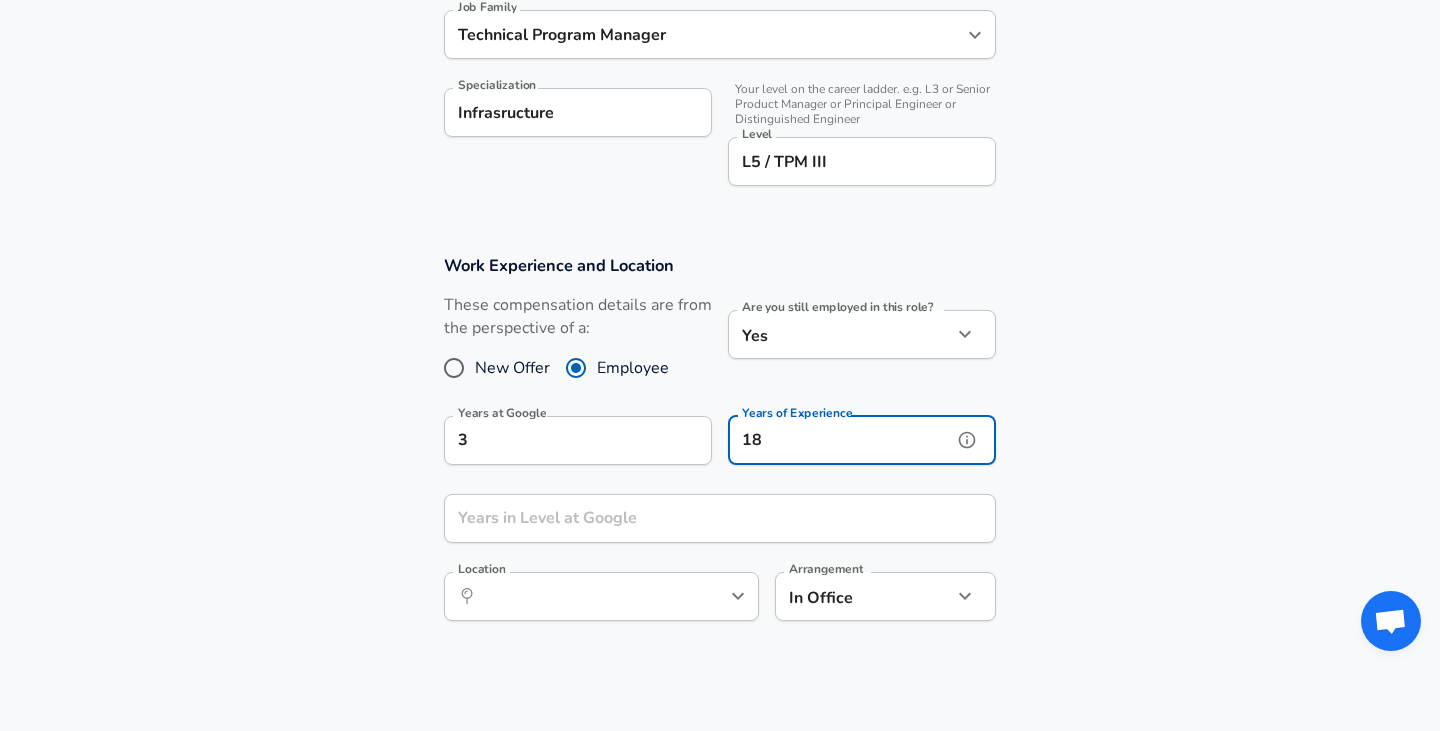 type on "18" 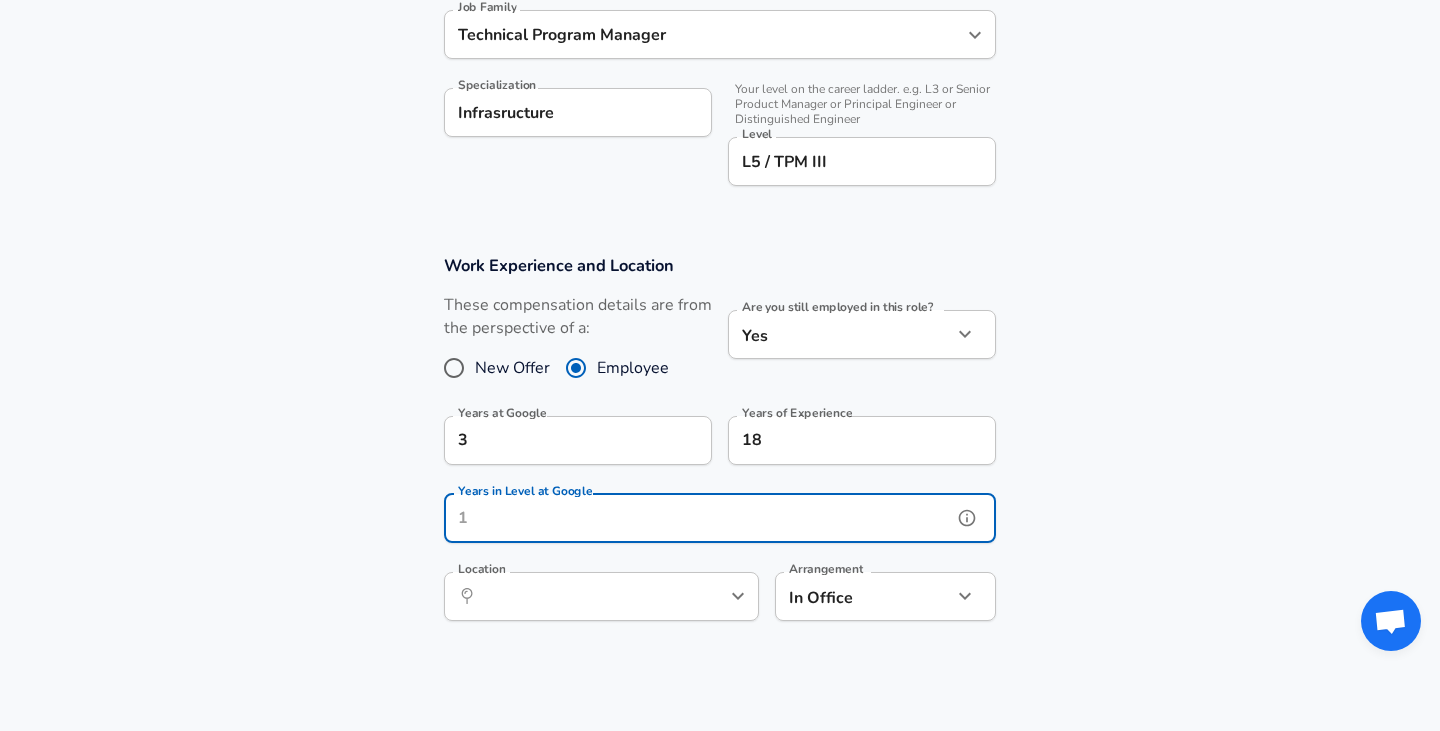 click on "Years in Level at Google" at bounding box center [698, 518] 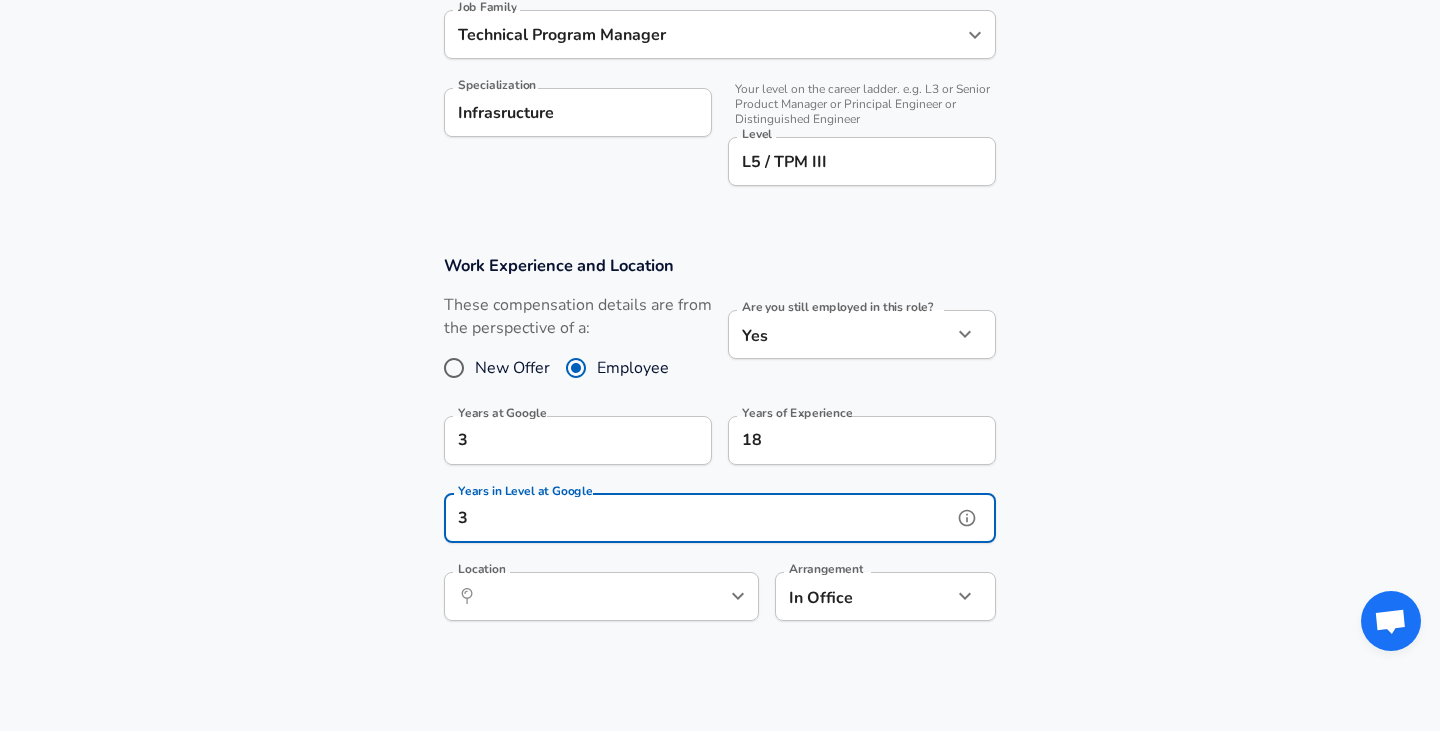 scroll, scrollTop: 759, scrollLeft: 0, axis: vertical 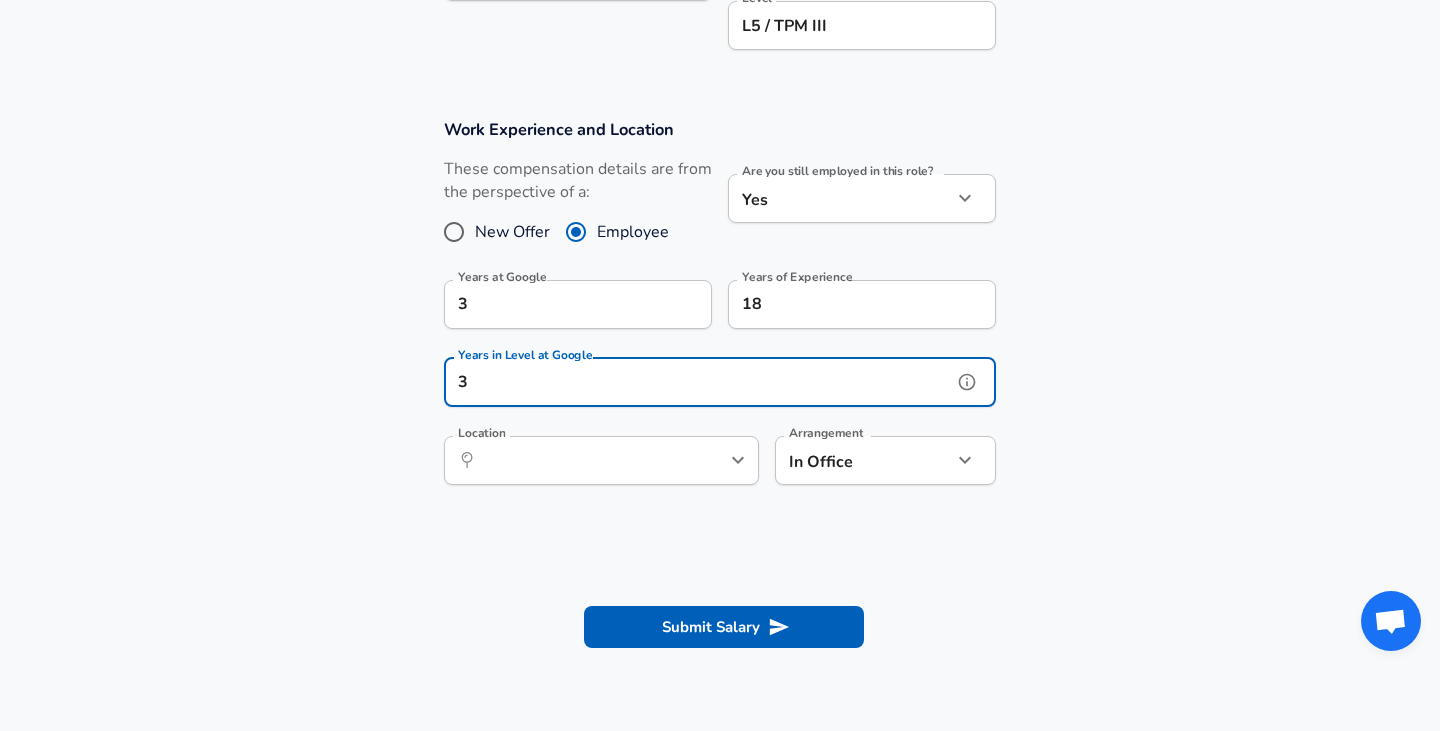 type on "3" 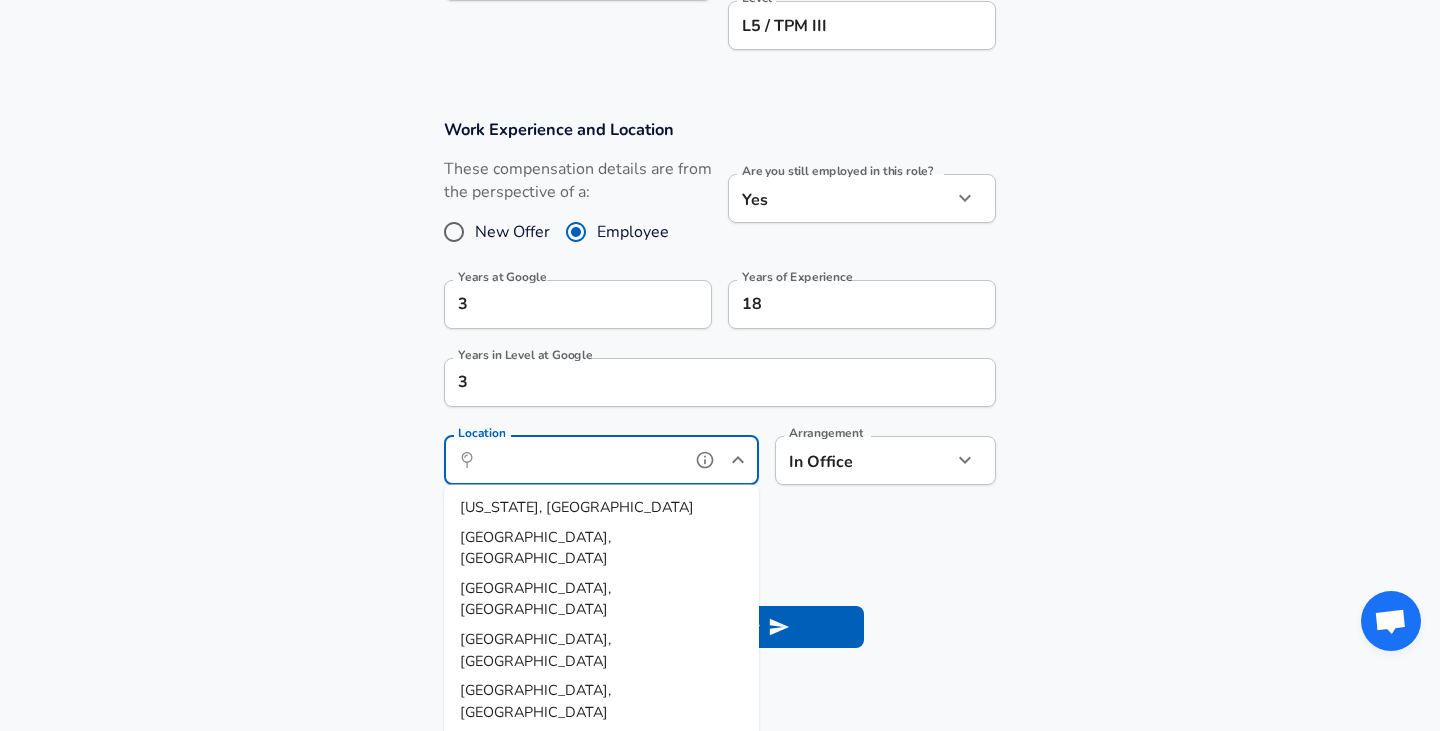 click on "Location" at bounding box center [579, 460] 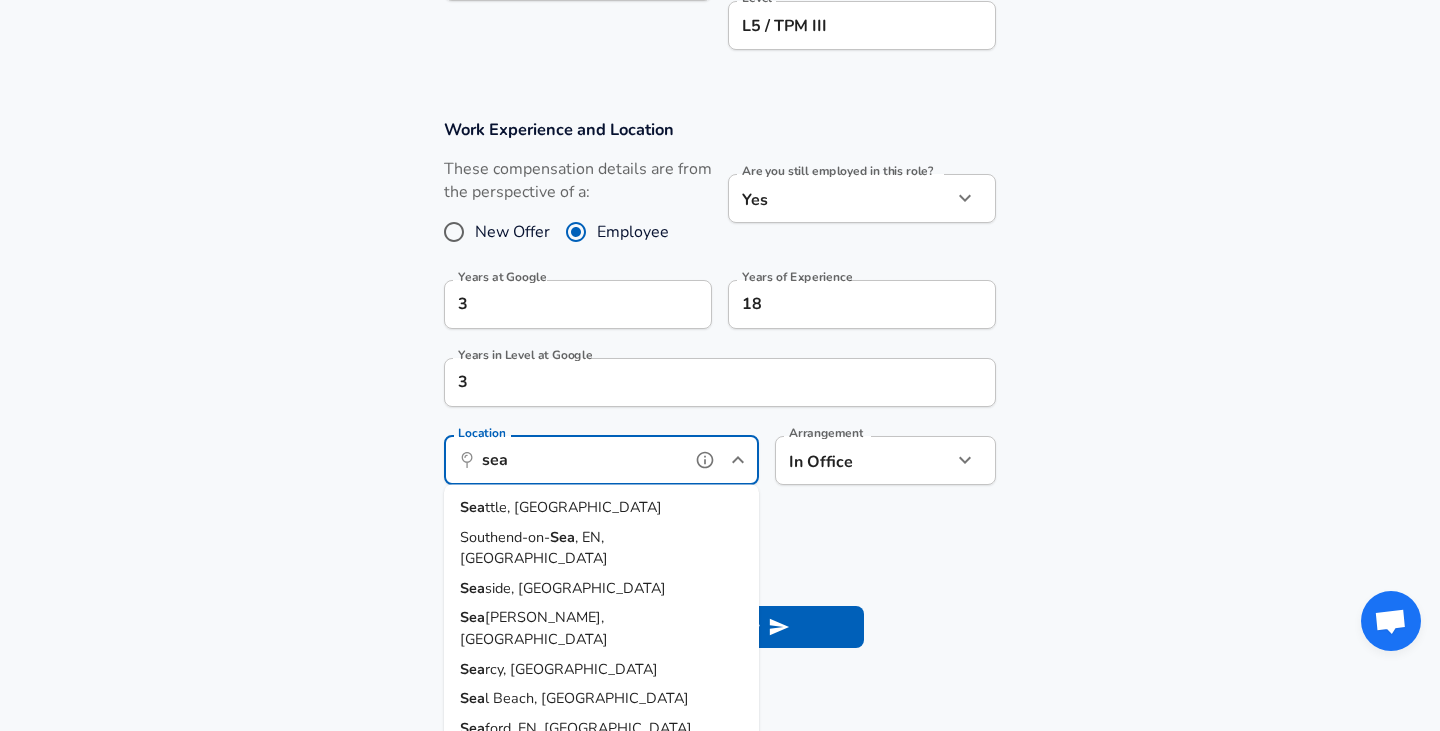 click on "Sea ttle, [GEOGRAPHIC_DATA]" at bounding box center (601, 508) 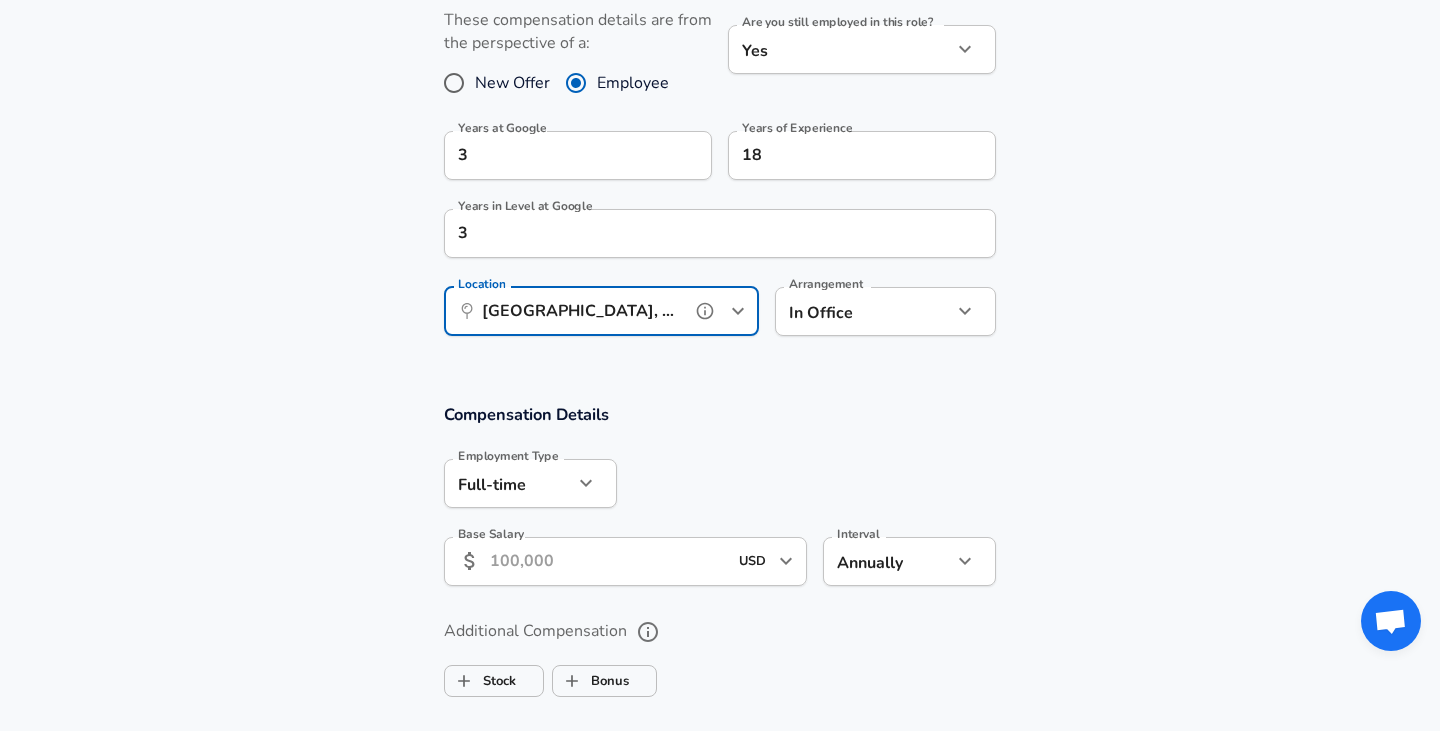 scroll, scrollTop: 981, scrollLeft: 0, axis: vertical 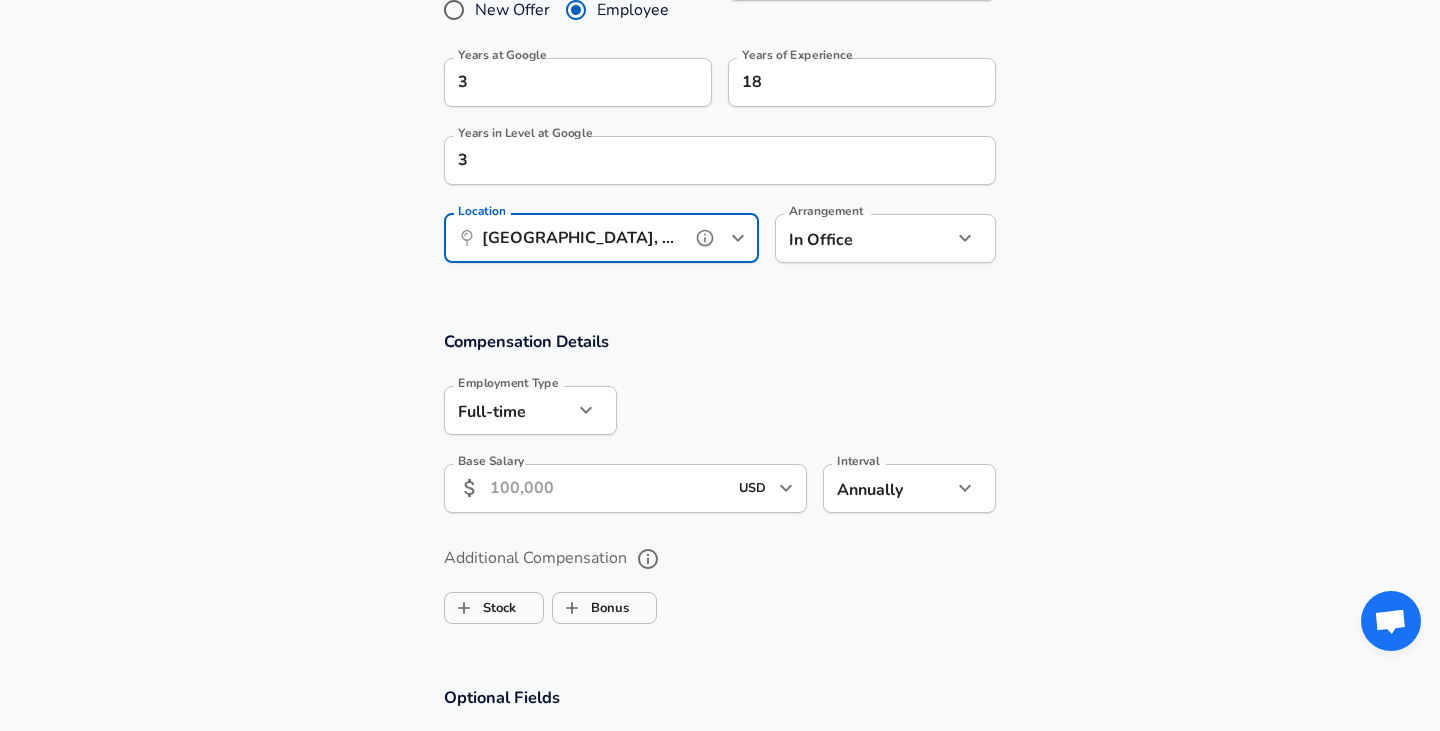 type on "[GEOGRAPHIC_DATA], [GEOGRAPHIC_DATA]" 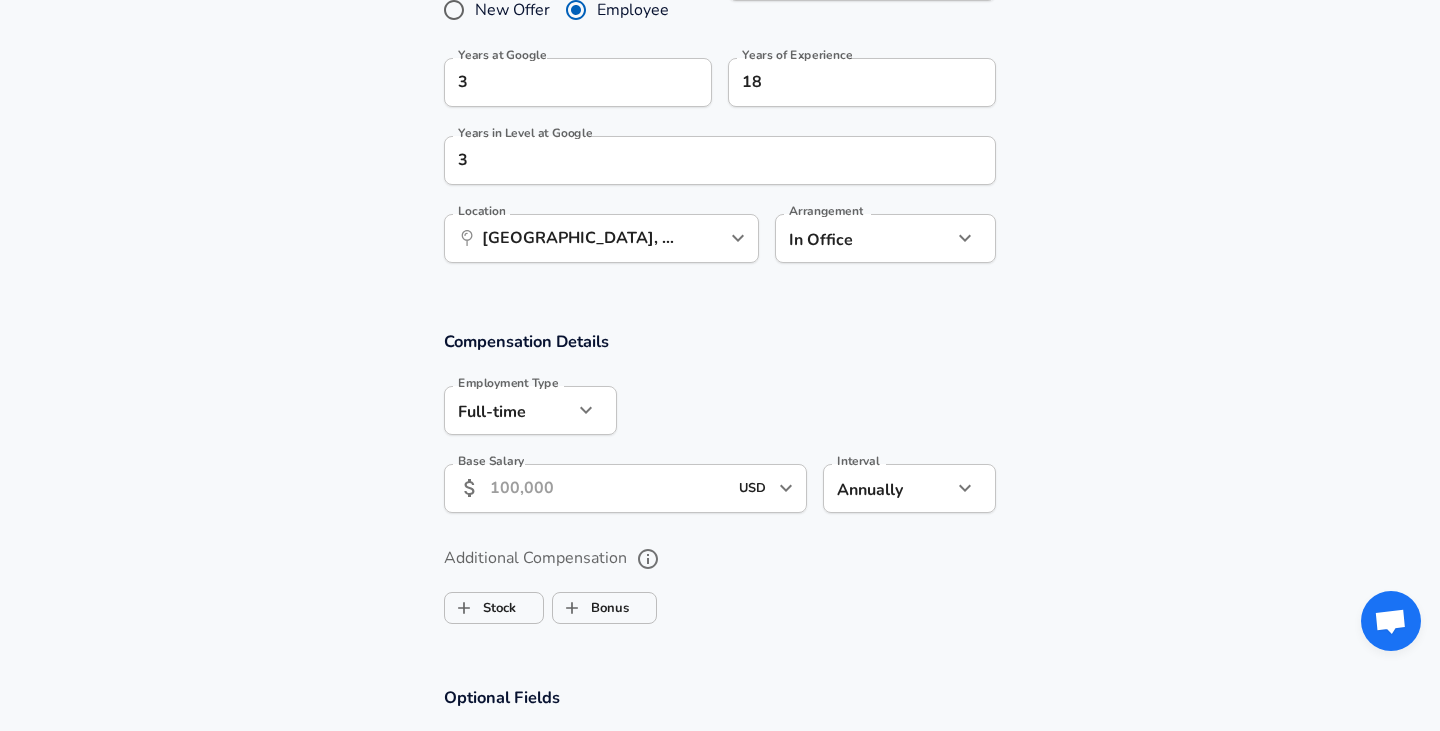 click on "Base Salary" at bounding box center (608, 488) 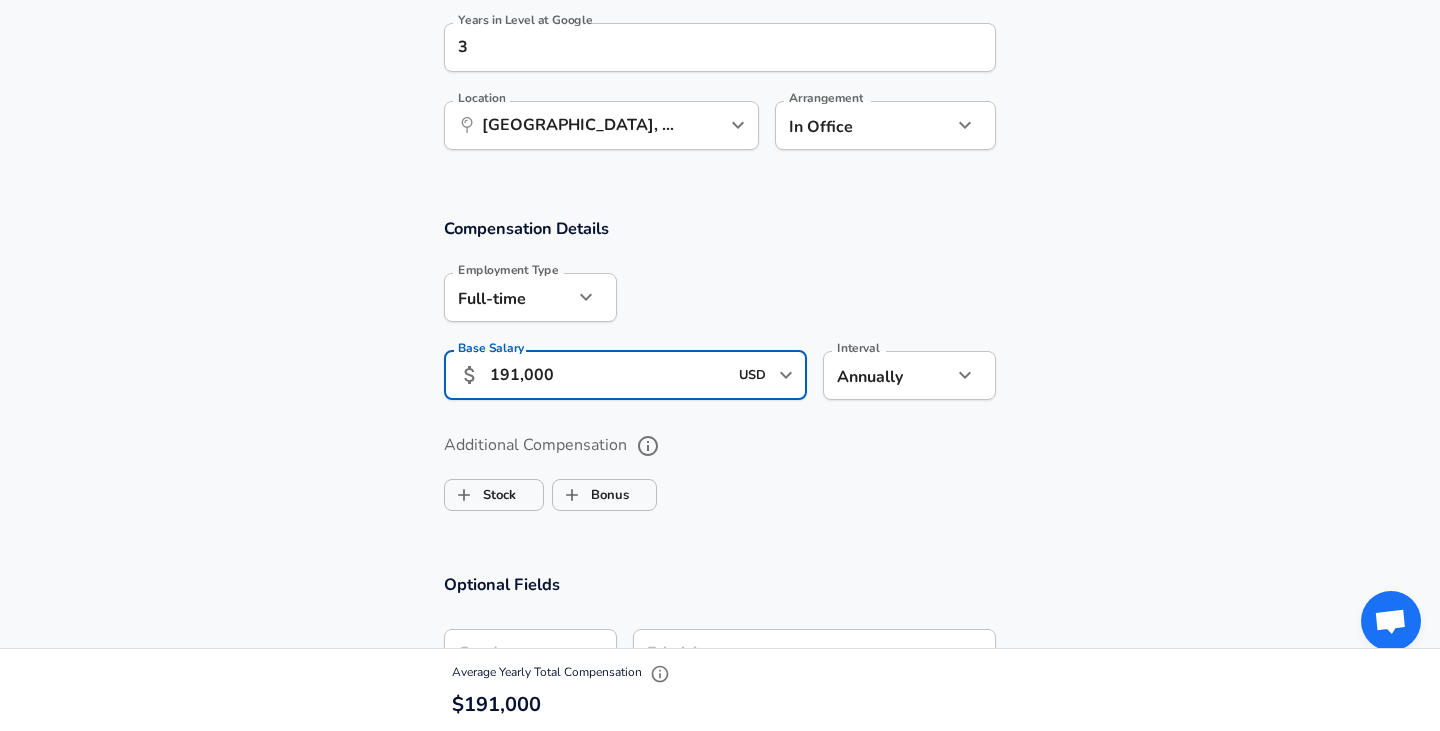 scroll, scrollTop: 1193, scrollLeft: 0, axis: vertical 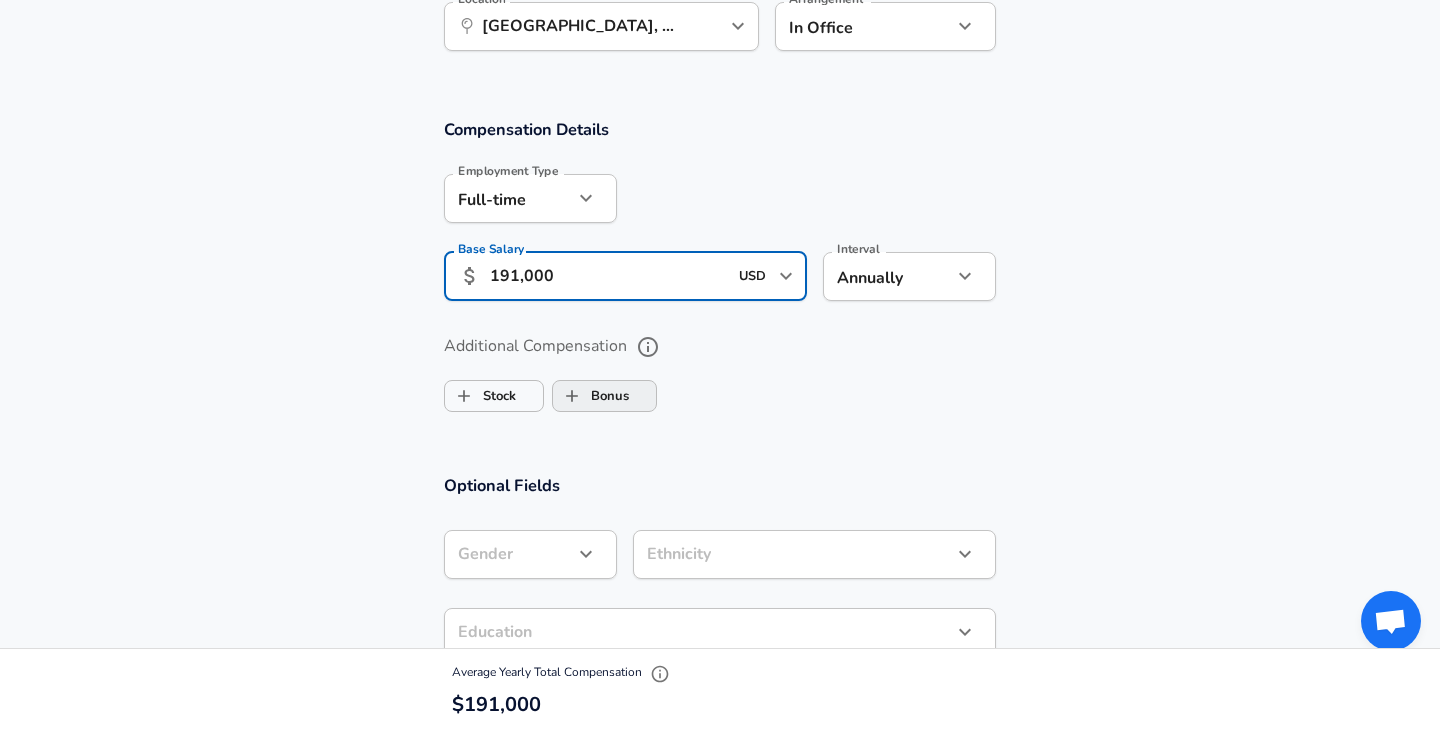 type on "191,000" 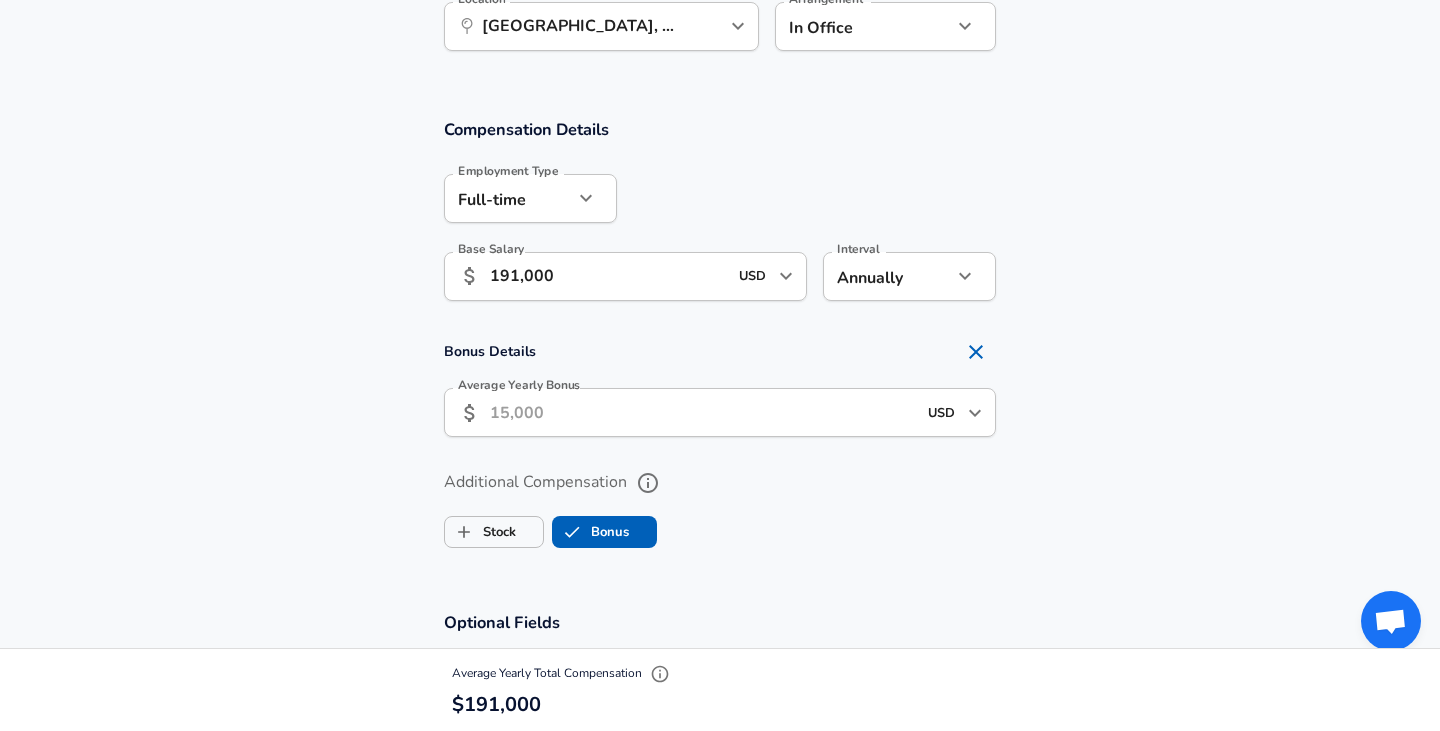 click on "Average Yearly Bonus" at bounding box center [703, 412] 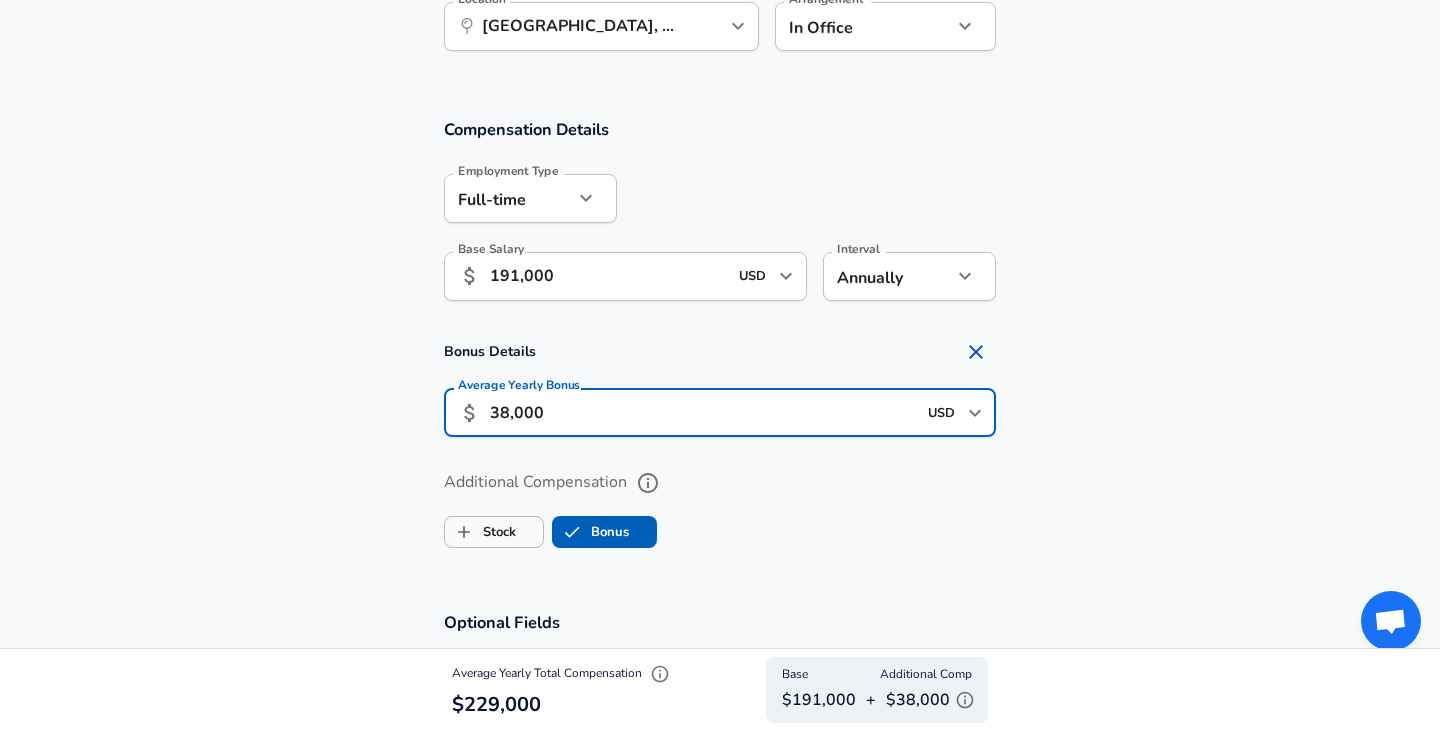 click on "38,000" at bounding box center [703, 412] 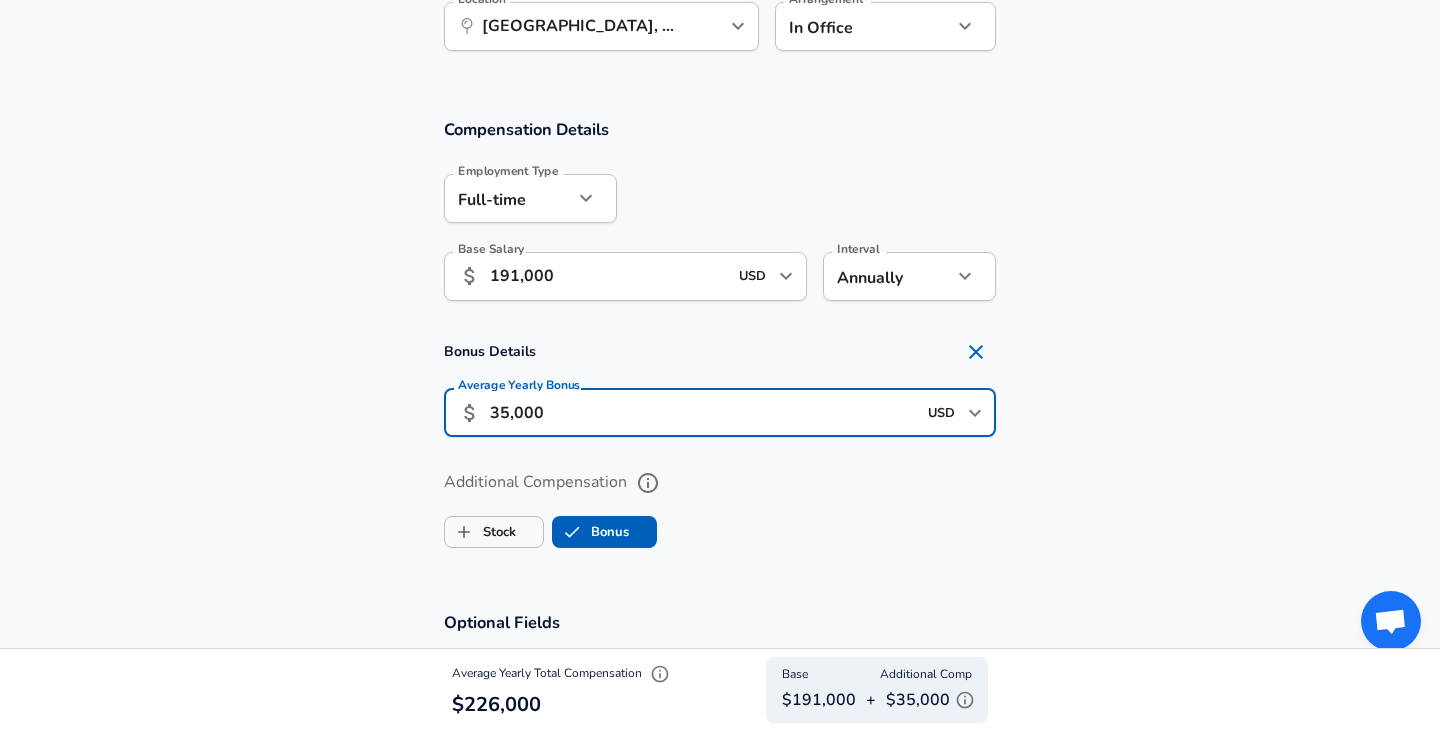 scroll, scrollTop: 0, scrollLeft: 0, axis: both 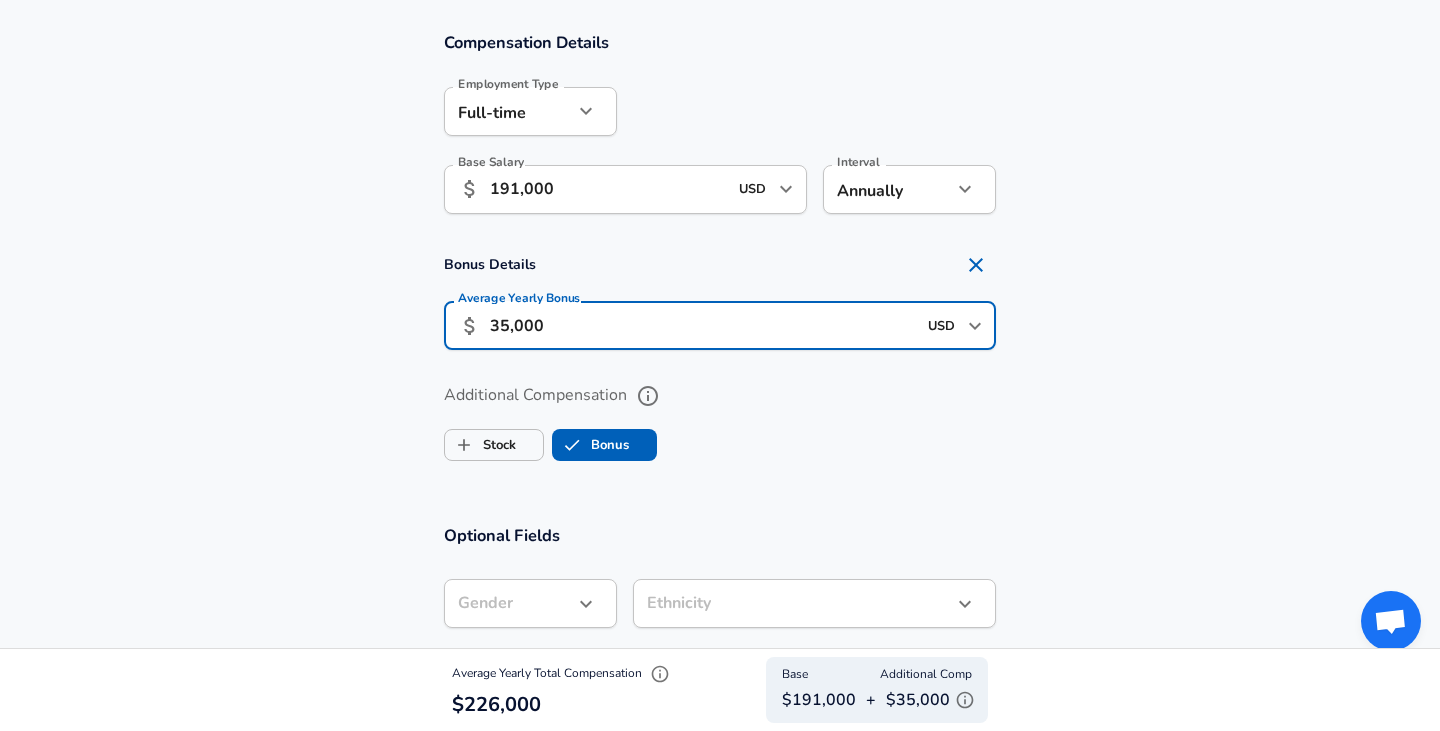click on "35,000" at bounding box center (703, 325) 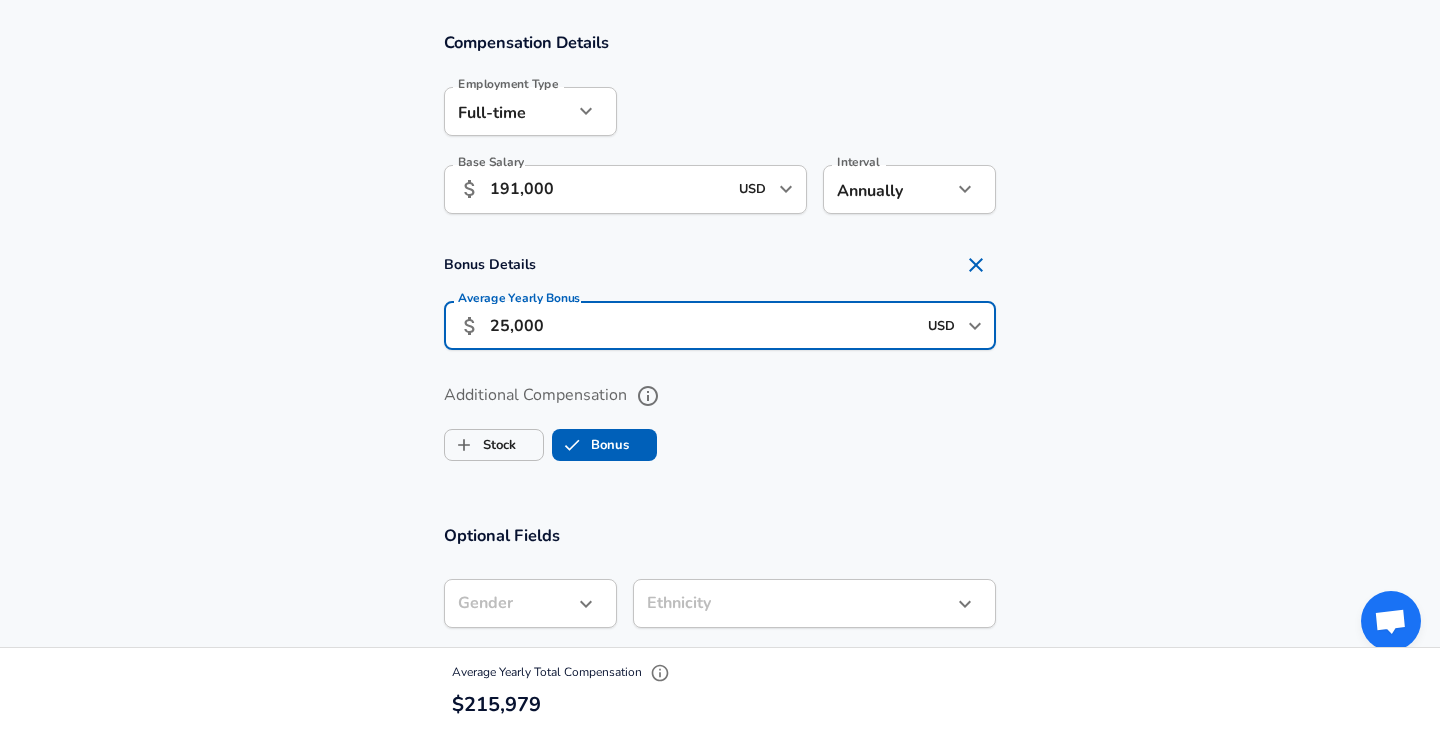 type on "25,000" 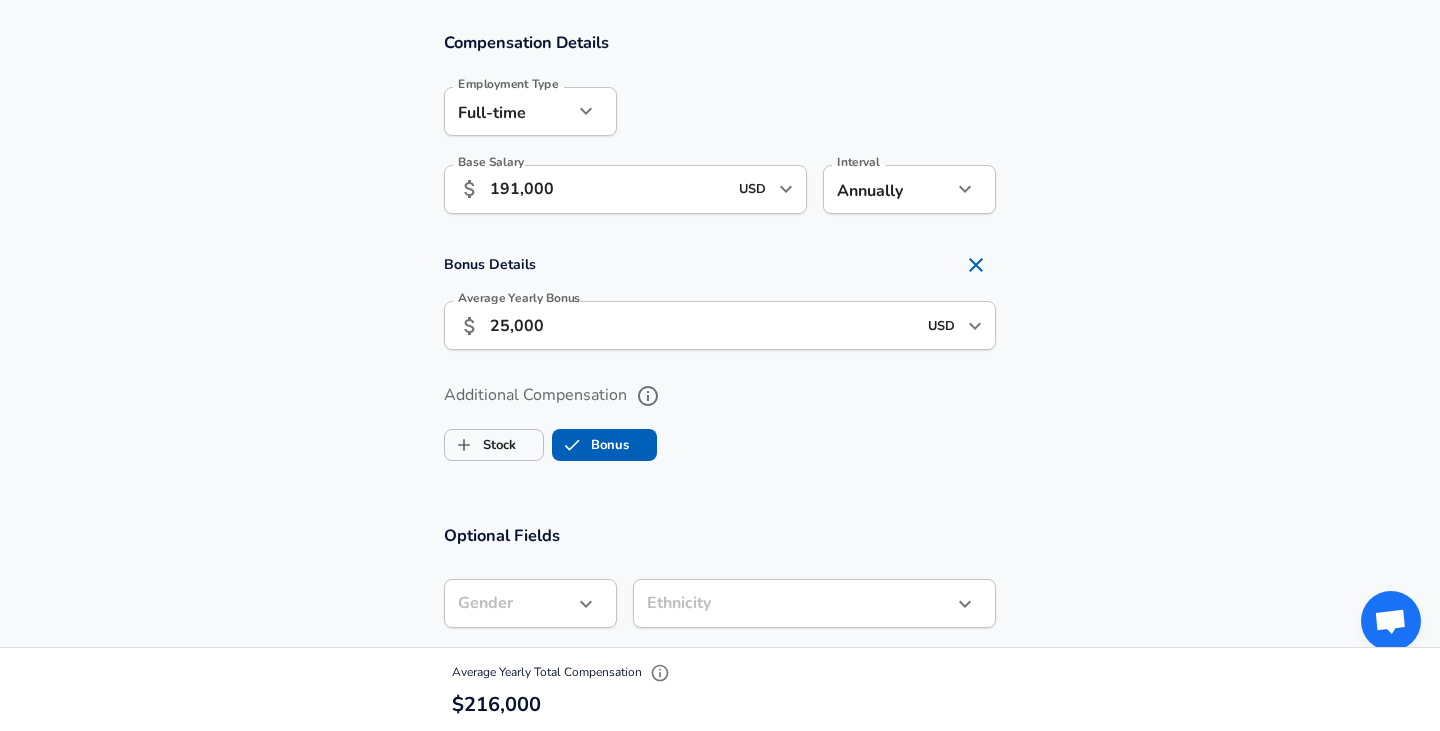 click on "Compensation Details Employment Type [DEMOGRAPHIC_DATA] full_time Employment Type Base Salary ​ 191,000 USD ​ Base Salary Interval Annually yearly Interval Bonus Details  Average Yearly Bonus ​ 25,000 USD ​ Average Yearly Bonus Additional Compensation   Stock Bonus" at bounding box center (720, 255) 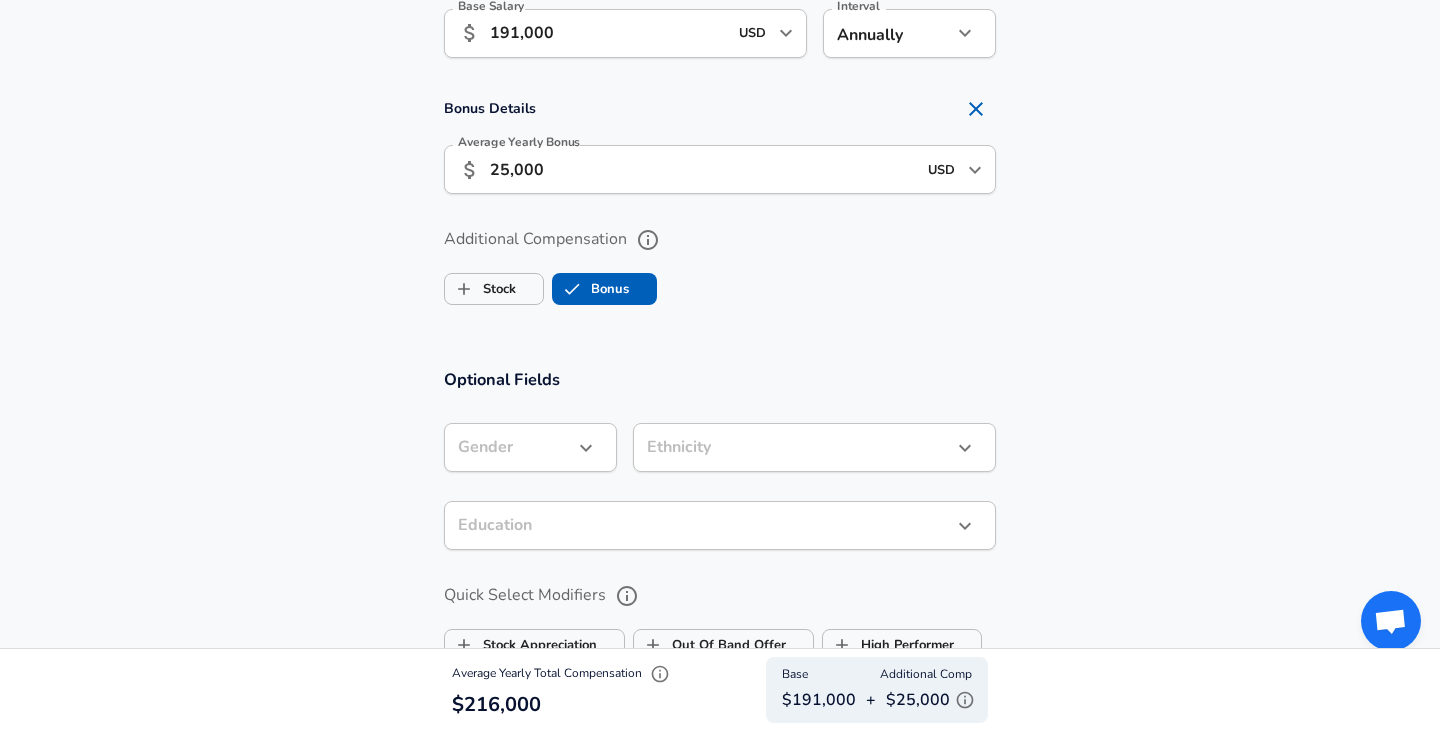 scroll, scrollTop: 1437, scrollLeft: 0, axis: vertical 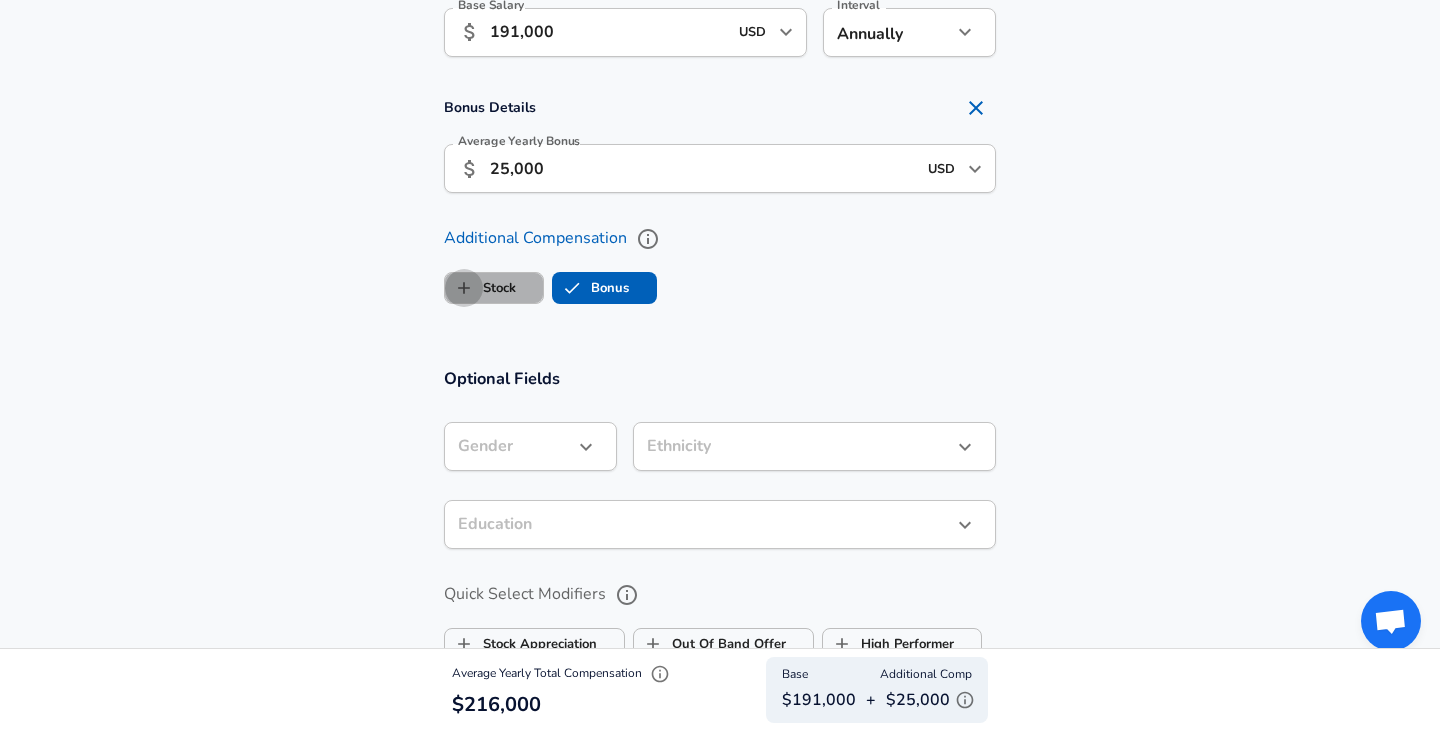click on "Stock" at bounding box center [464, 288] 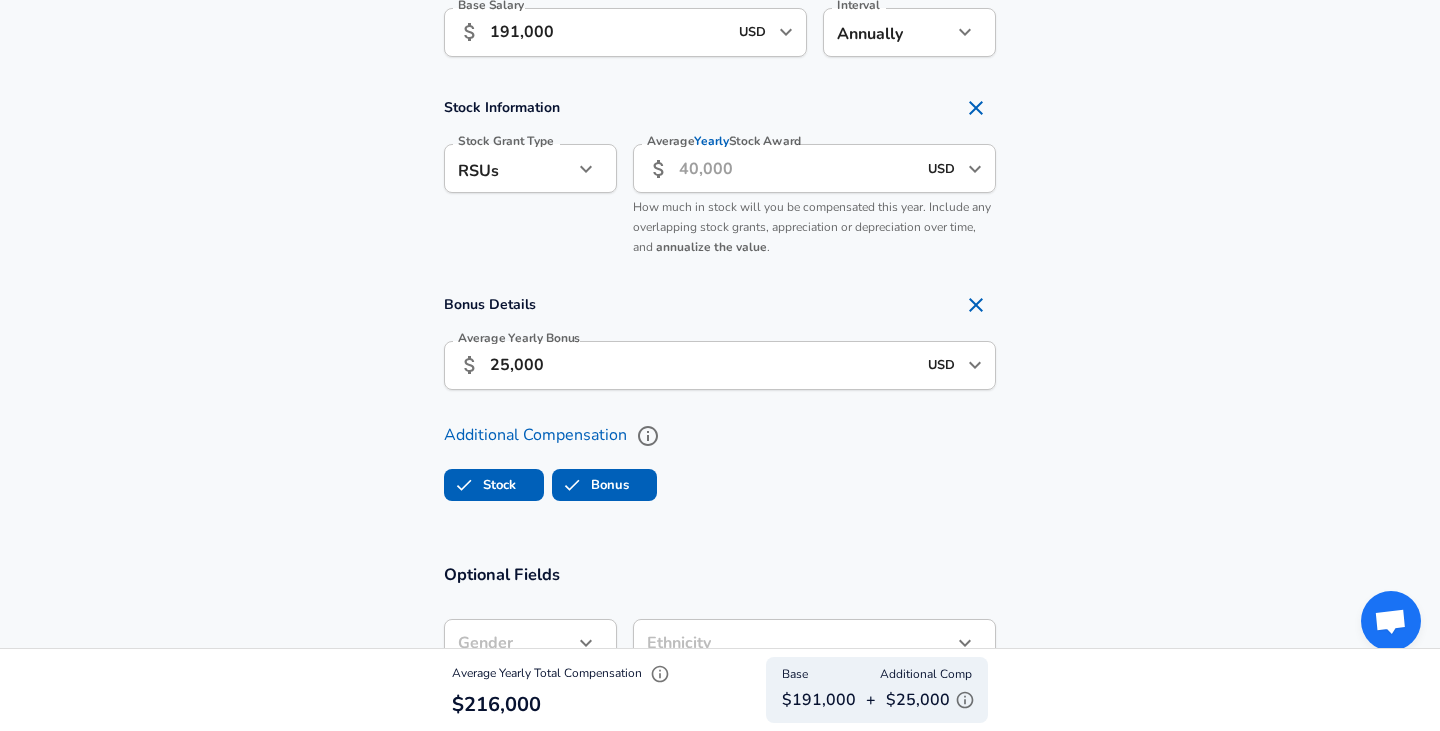 checkbox on "true" 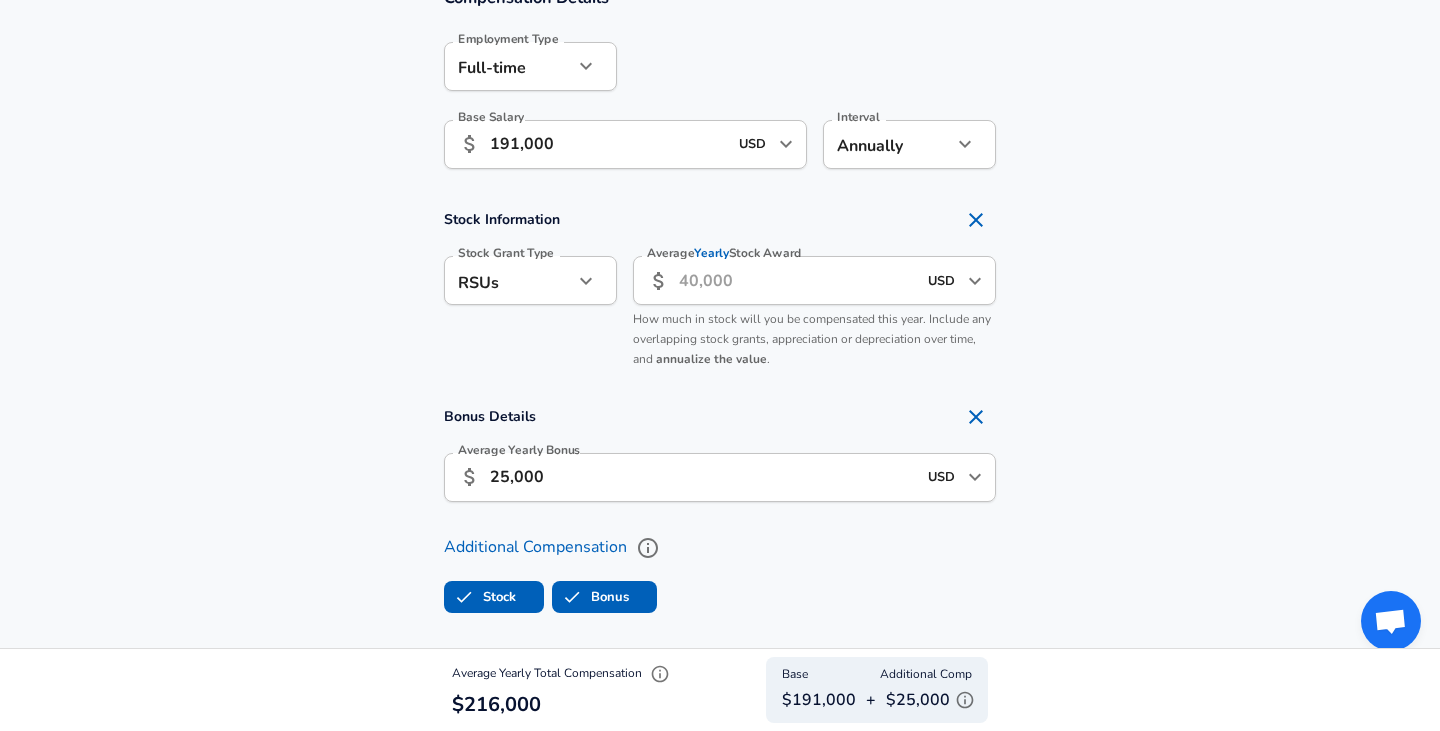 scroll, scrollTop: 1318, scrollLeft: 0, axis: vertical 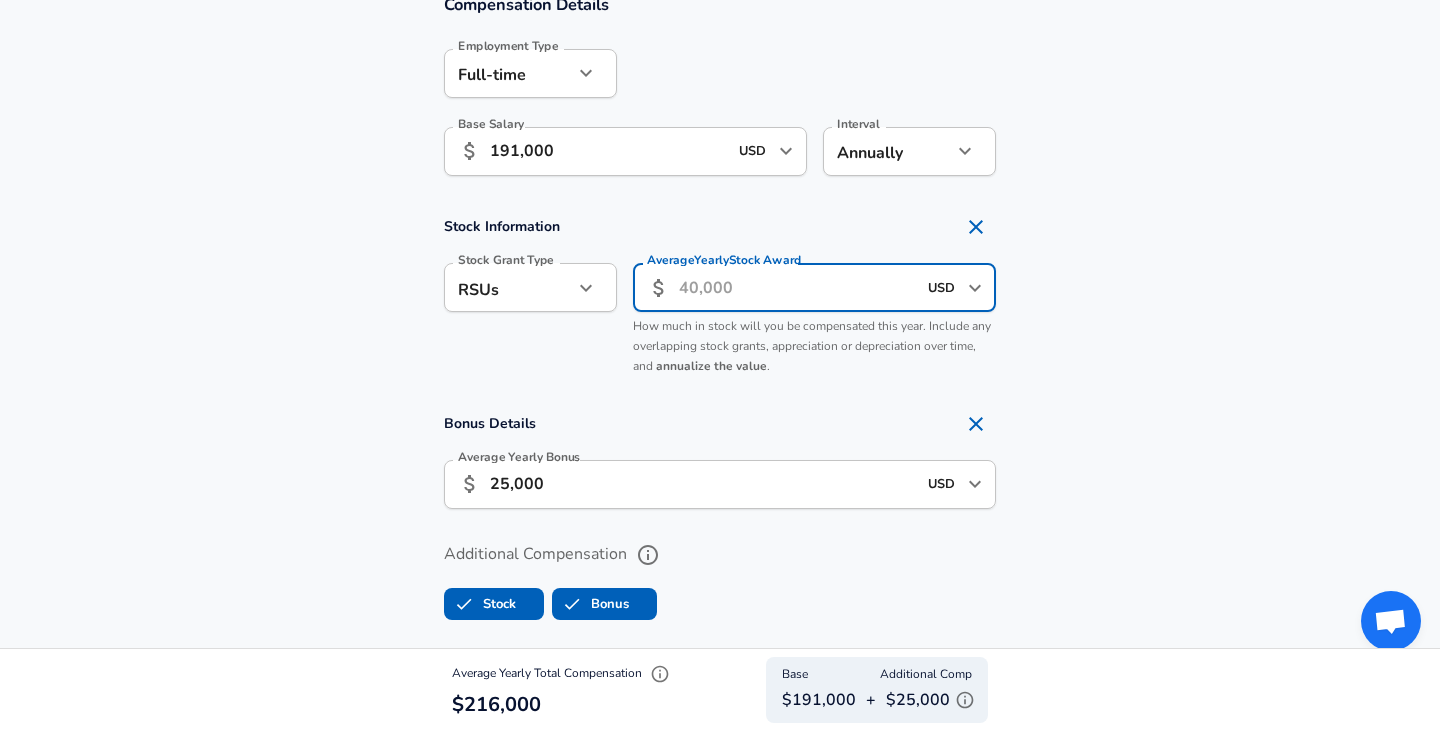click on "Average  Yearly  Stock Award" at bounding box center [797, 287] 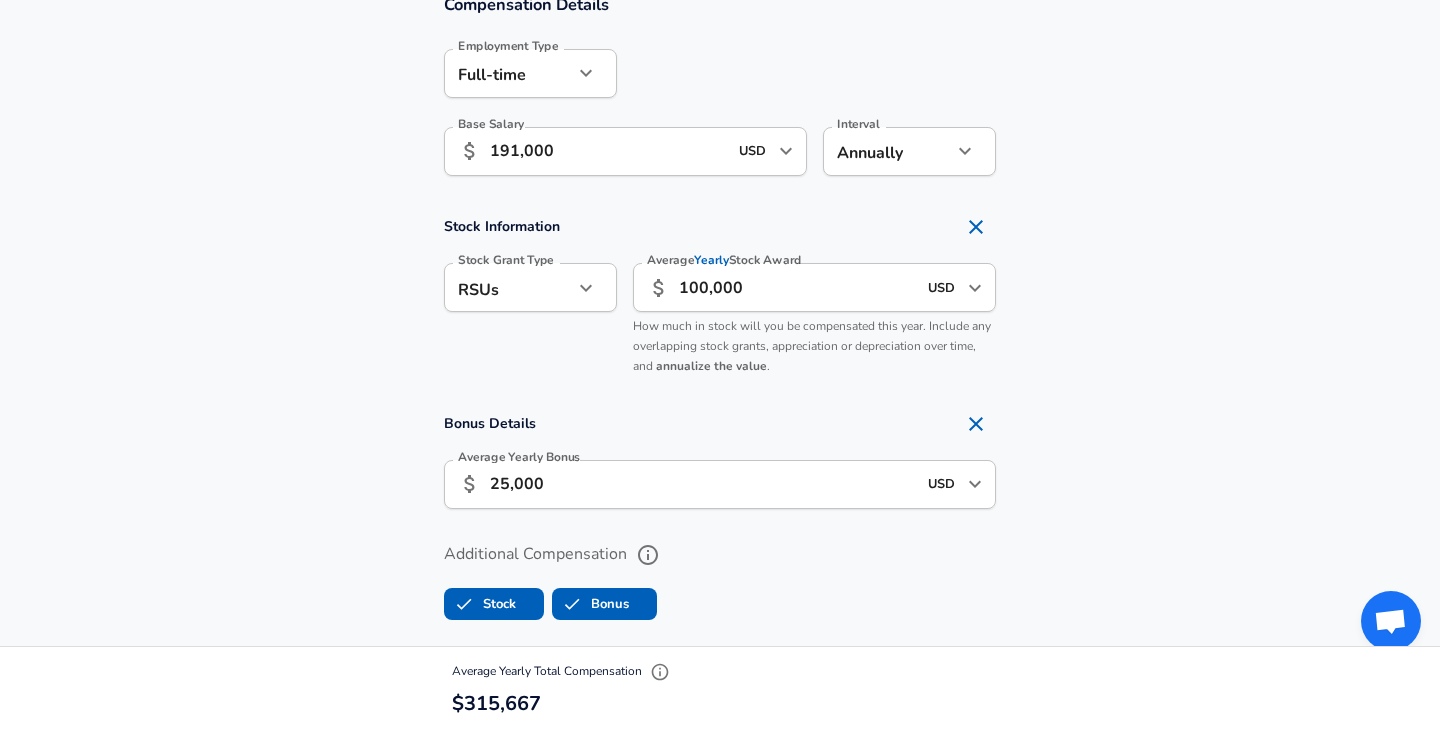 click on "Bonus Details" at bounding box center [720, 424] 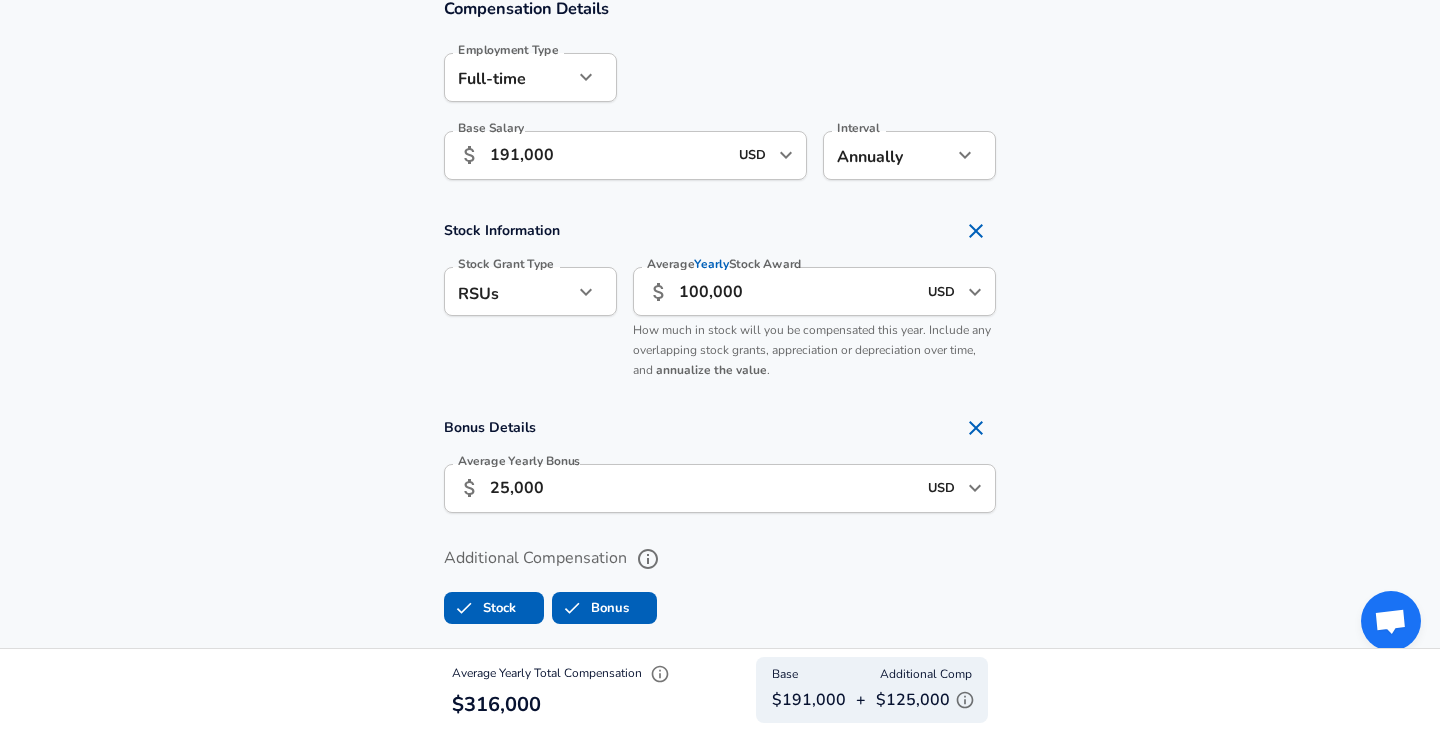 scroll, scrollTop: 1262, scrollLeft: 0, axis: vertical 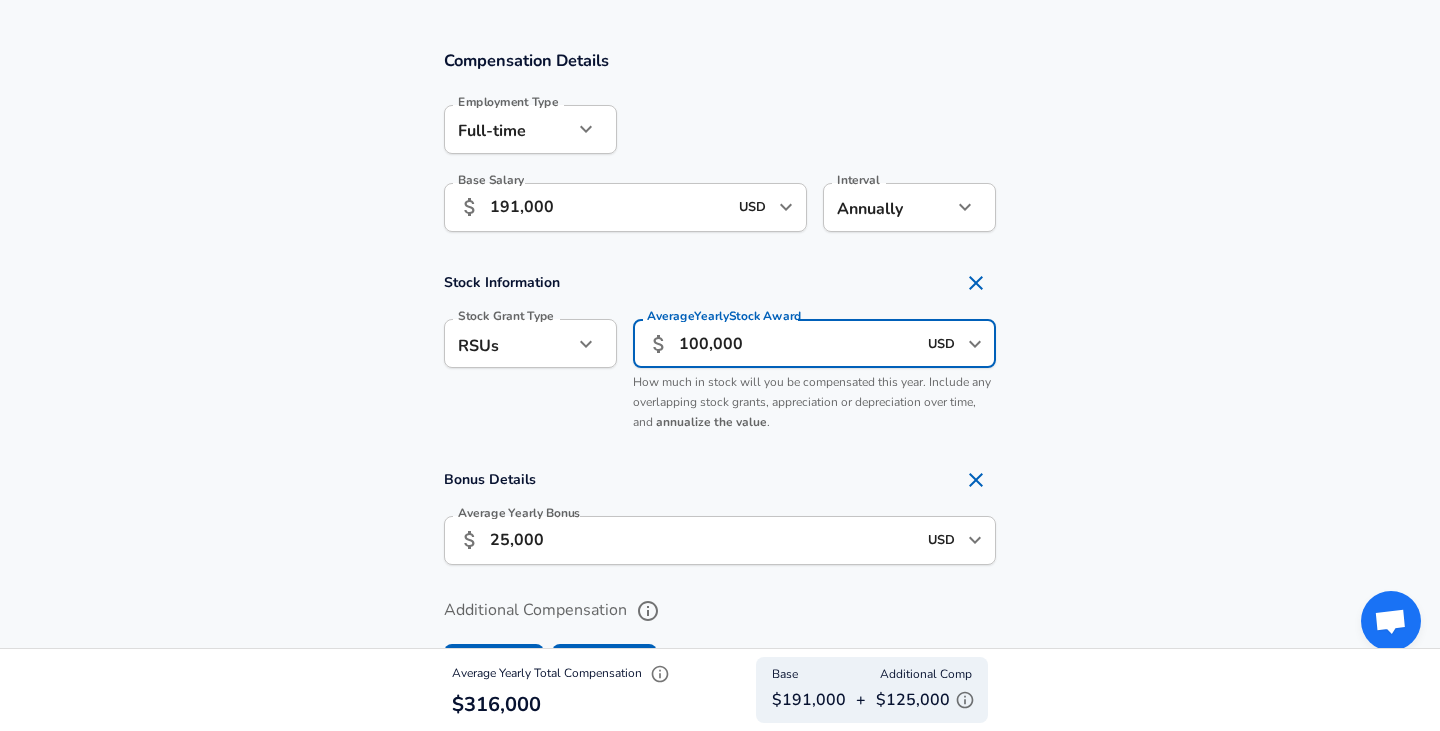 click on "100,000" at bounding box center [797, 343] 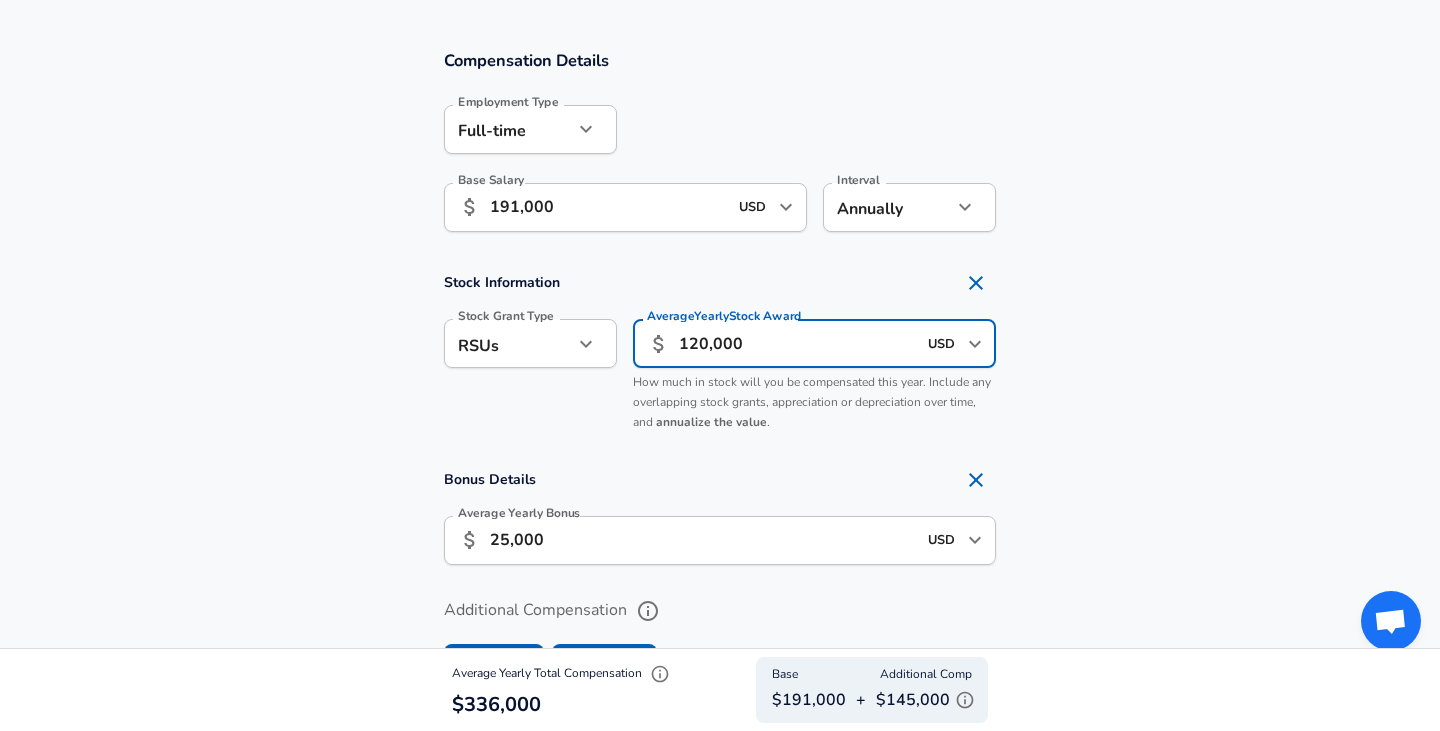 type on "120,000" 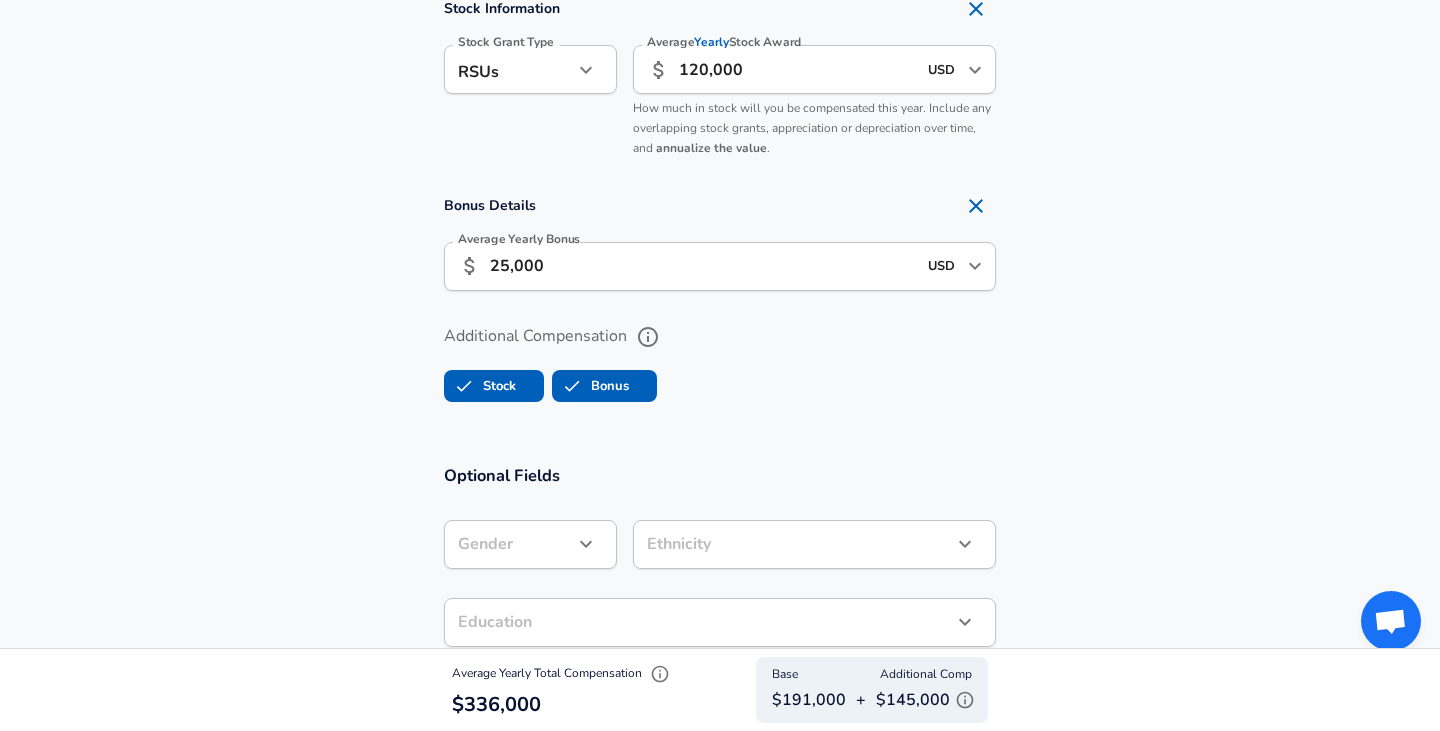scroll, scrollTop: 1705, scrollLeft: 0, axis: vertical 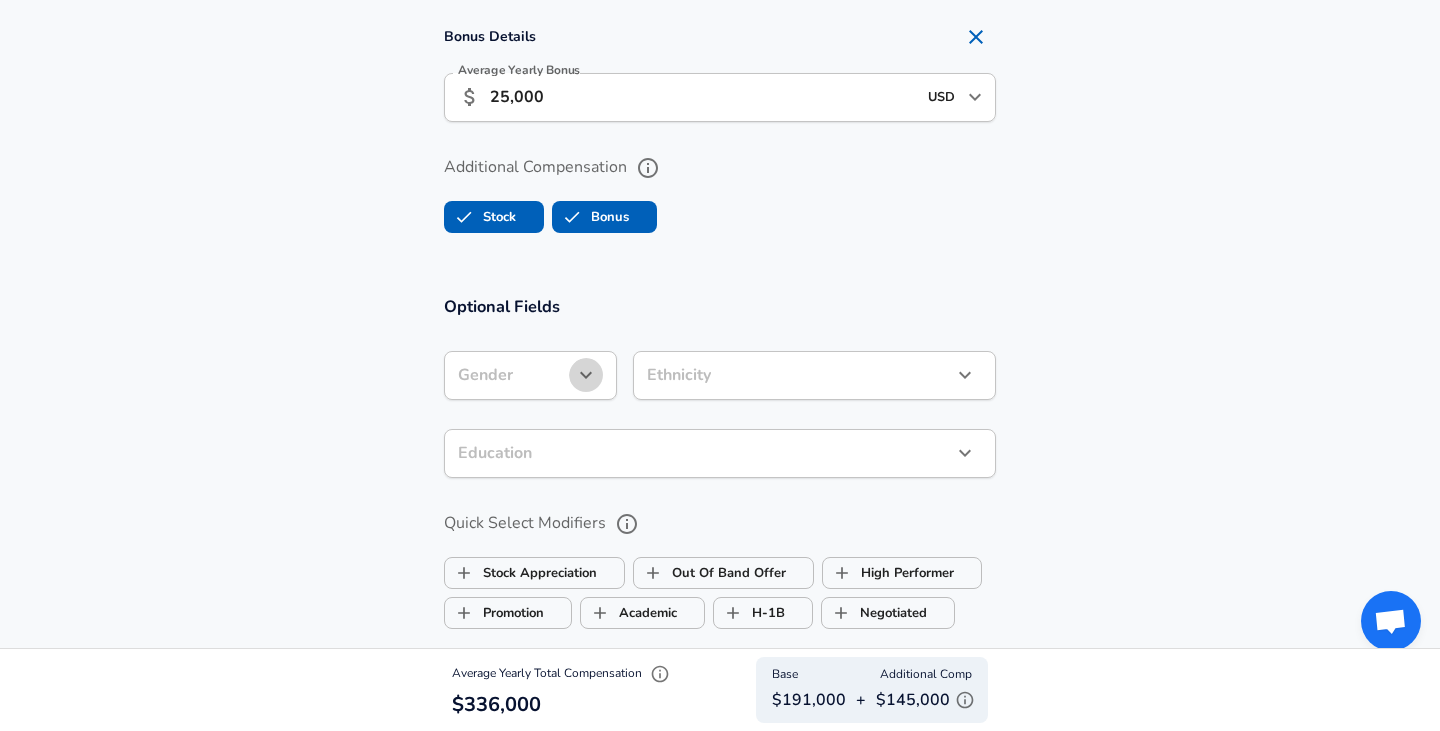 click 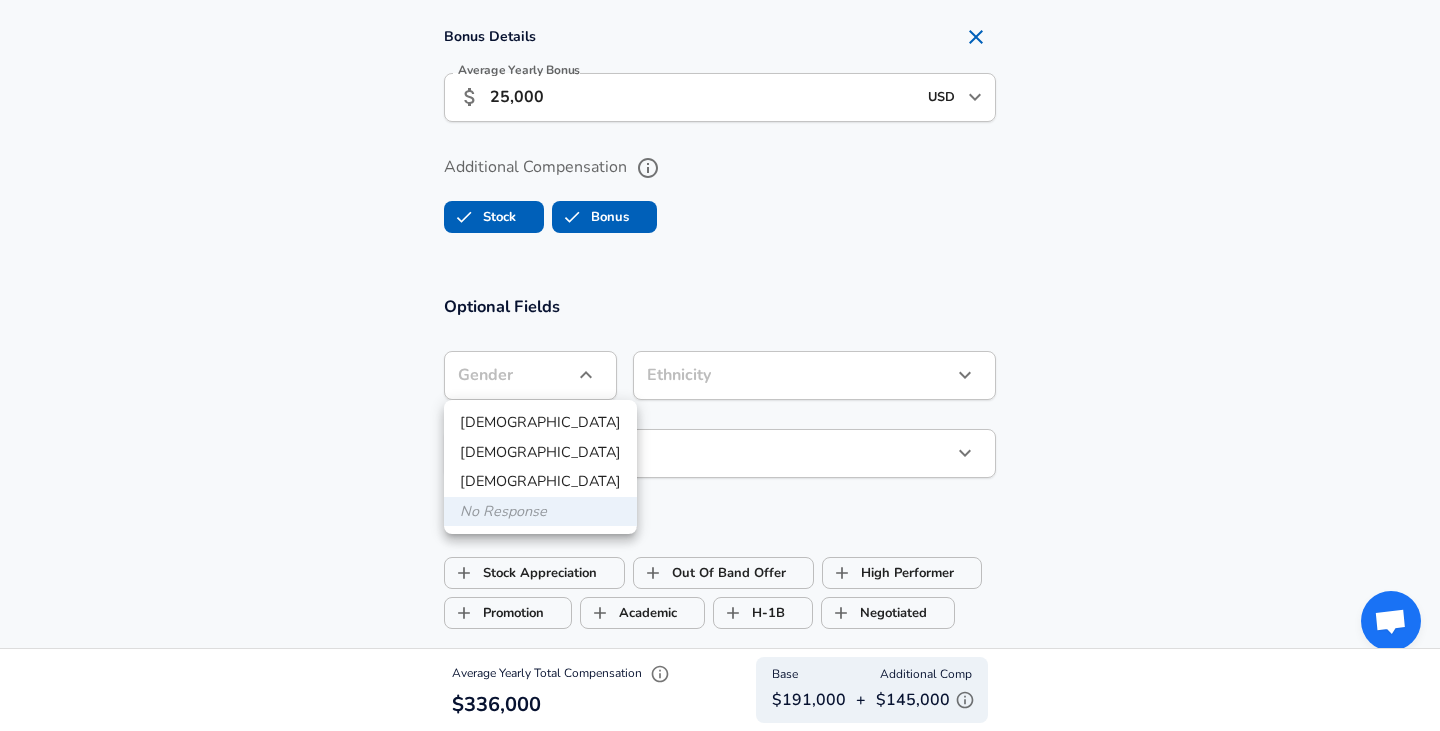 click on "[DEMOGRAPHIC_DATA]" at bounding box center (540, 423) 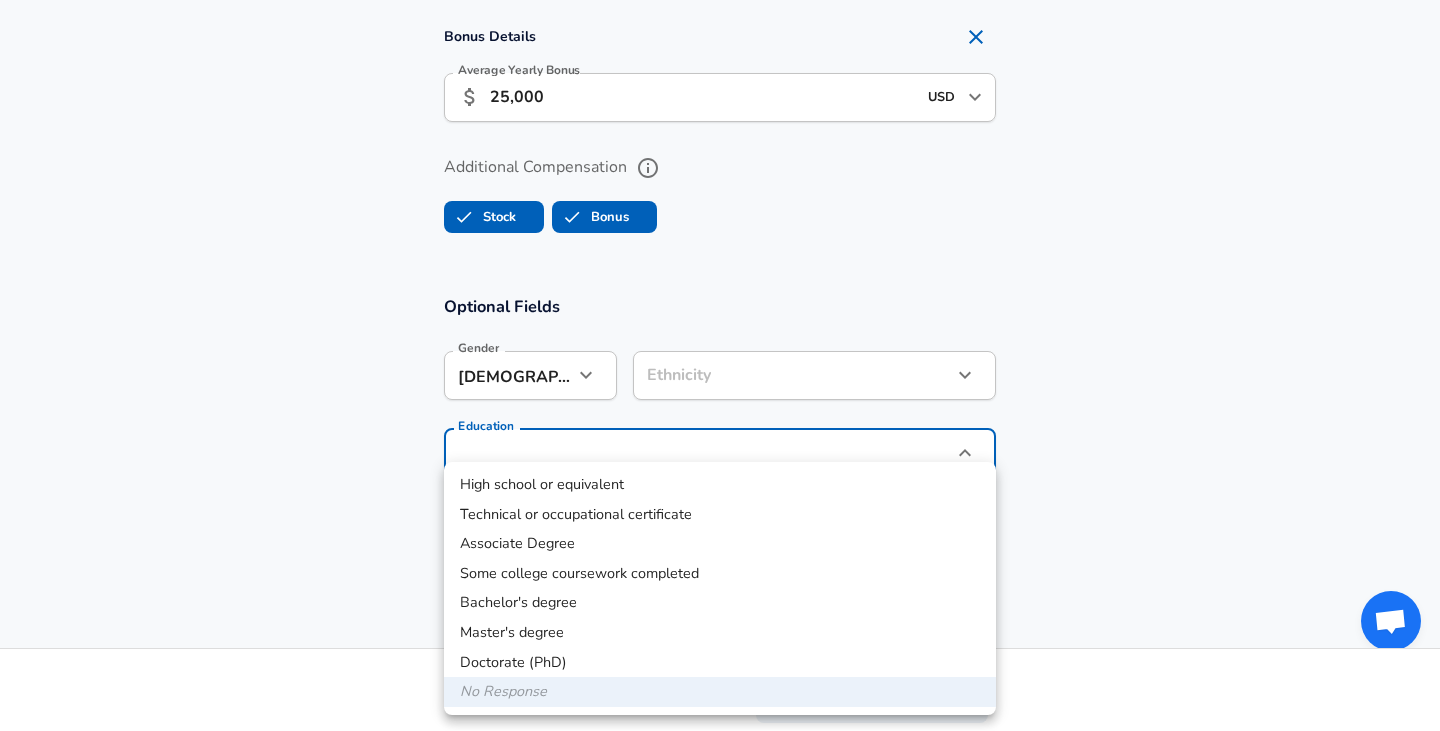 click on "Restart Add Your Salary Upload your offer letter   to verify your submission Enhance Privacy and Anonymity No Automatically hides specific fields until there are enough submissions to safely display the full details.   More Details Based on your submission and the data points that we have already collected, we will automatically hide and anonymize specific fields if there aren't enough data points to remain sufficiently anonymous. Company & Title Information   Enter the company you received your offer from Company Google Company   Select the title that closest resembles your official title. This should be similar to the title that was present on your offer letter. Title Technical Program Manager Title Job Family Technical Program Manager Job Family Specialization Infrasructure Specialization   Your level on the career ladder. e.g. L3 or Senior Product Manager or Principal Engineer or Distinguished Engineer Level L5 / TPM III Level Work Experience and Location New Offer Employee Yes yes Years at Google 3 18 3" at bounding box center (720, -1340) 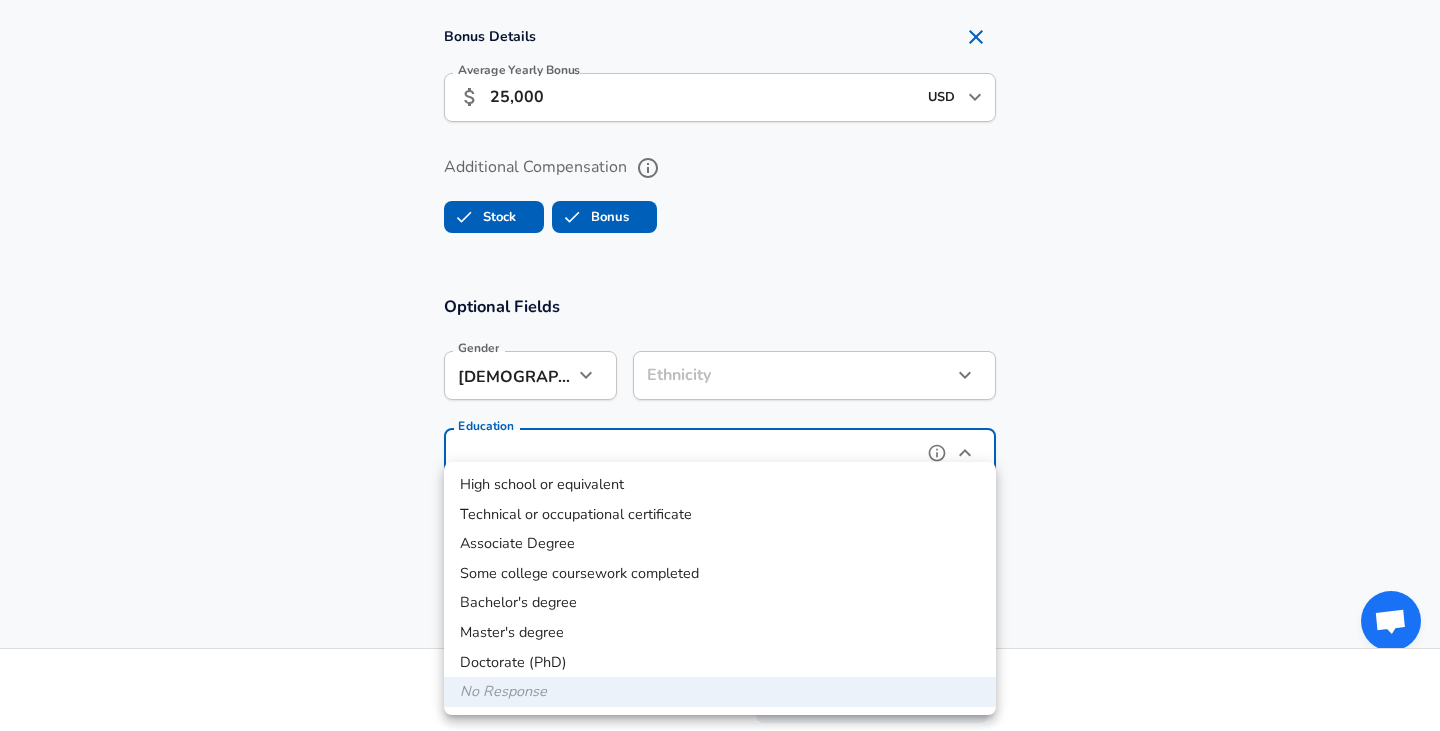 type on "Bachelors degree" 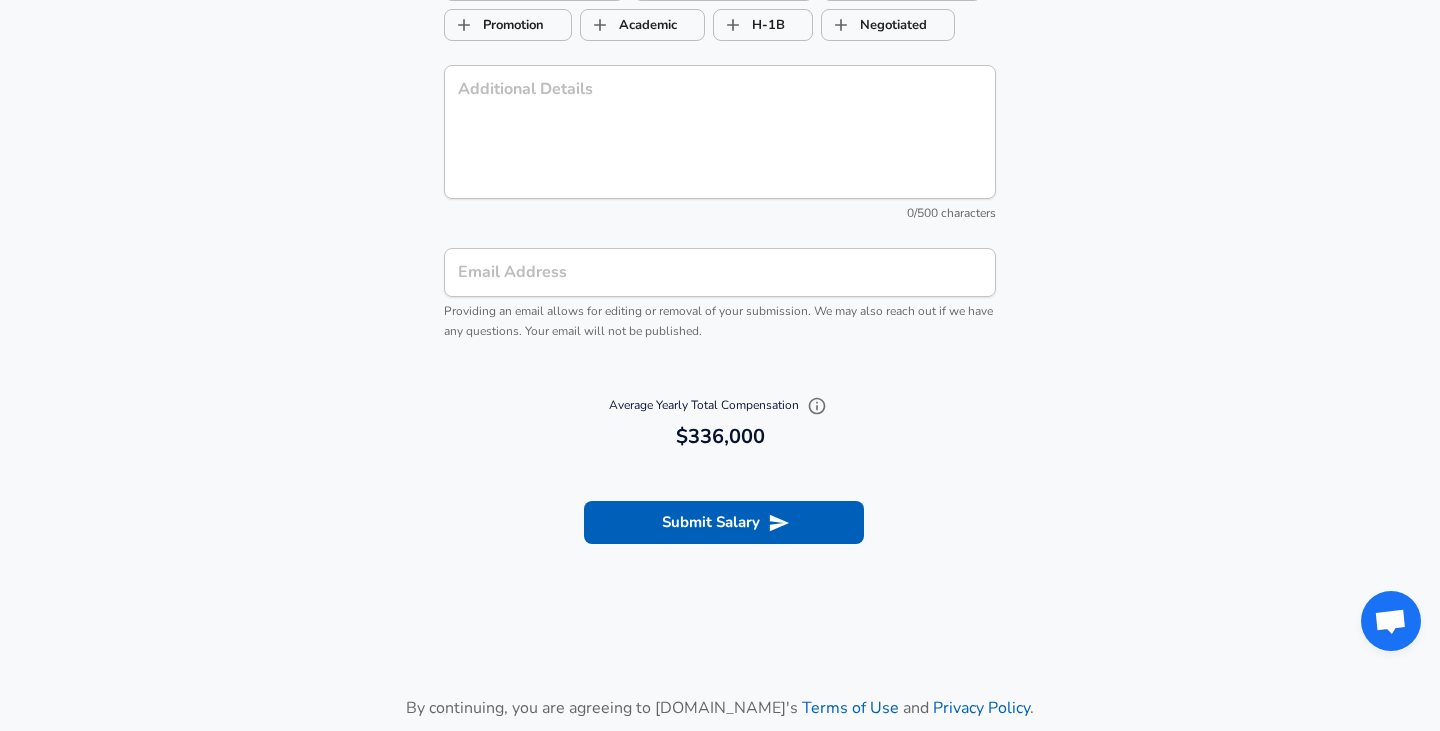 scroll, scrollTop: 2299, scrollLeft: 0, axis: vertical 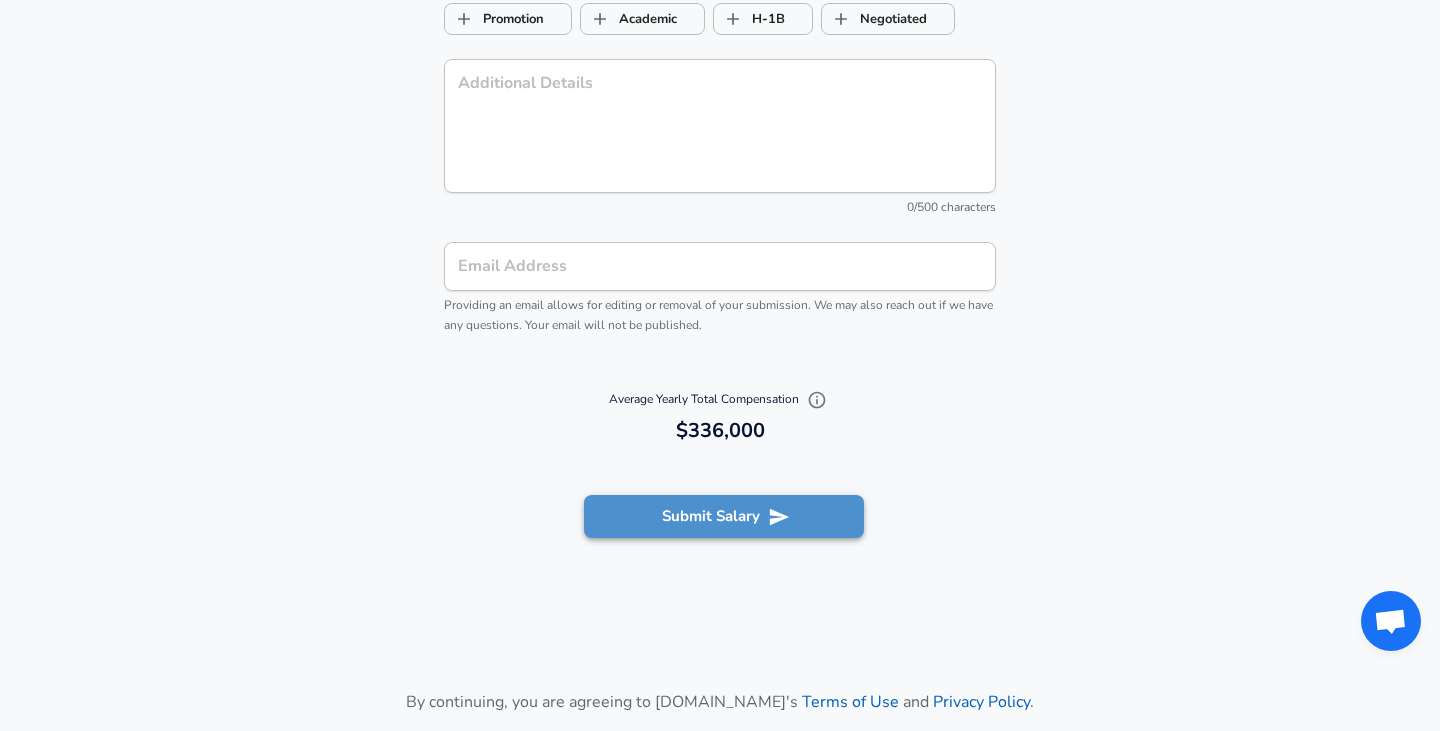 click on "Submit Salary" at bounding box center [724, 516] 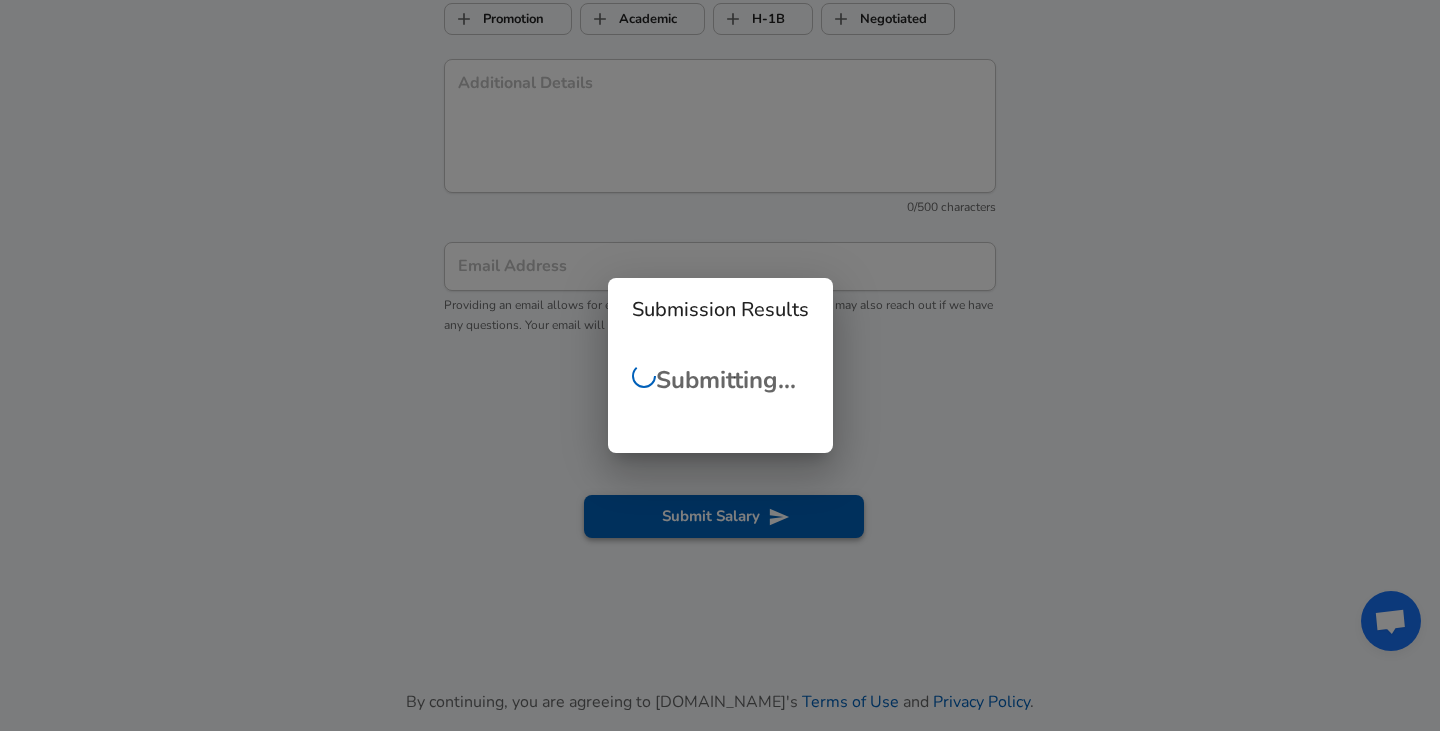 type 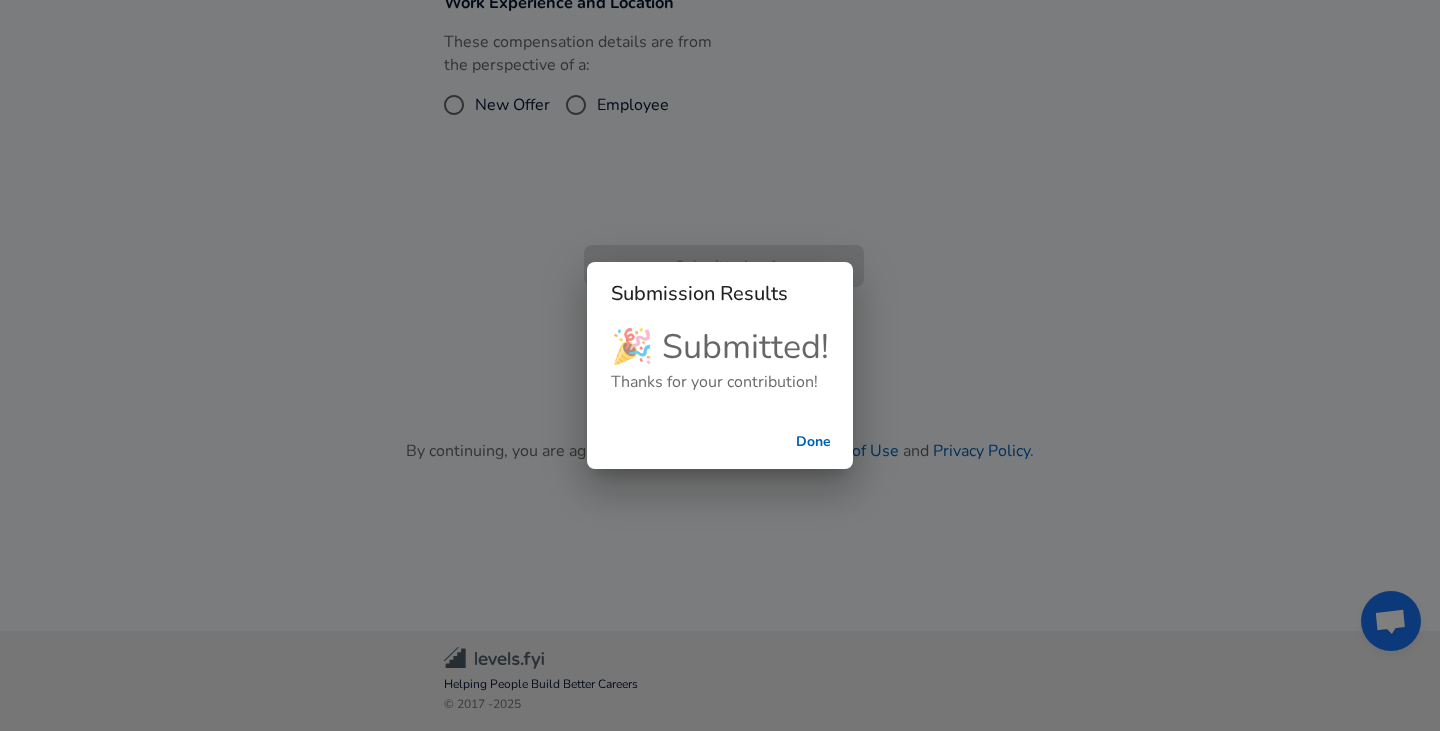 scroll, scrollTop: 543, scrollLeft: 0, axis: vertical 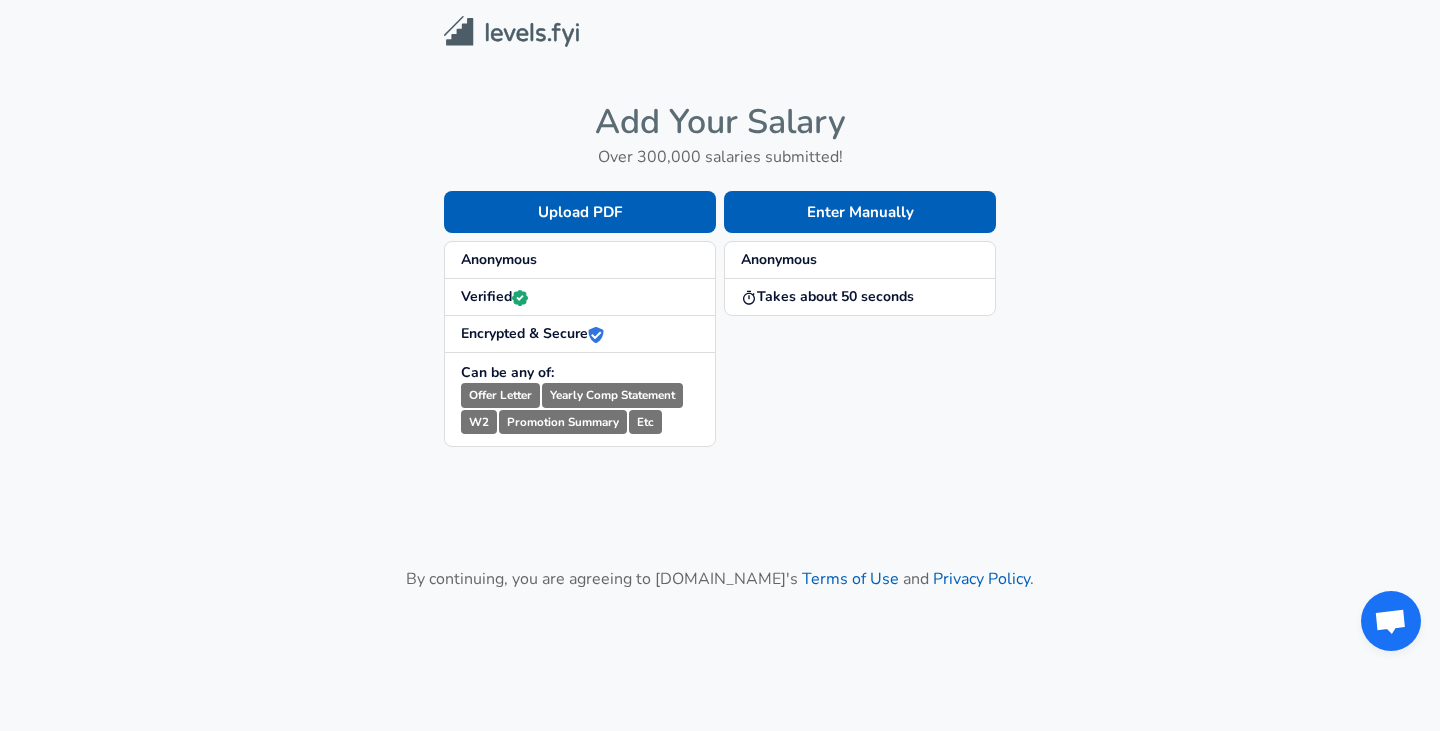 click on "Anonymous" at bounding box center [779, 259] 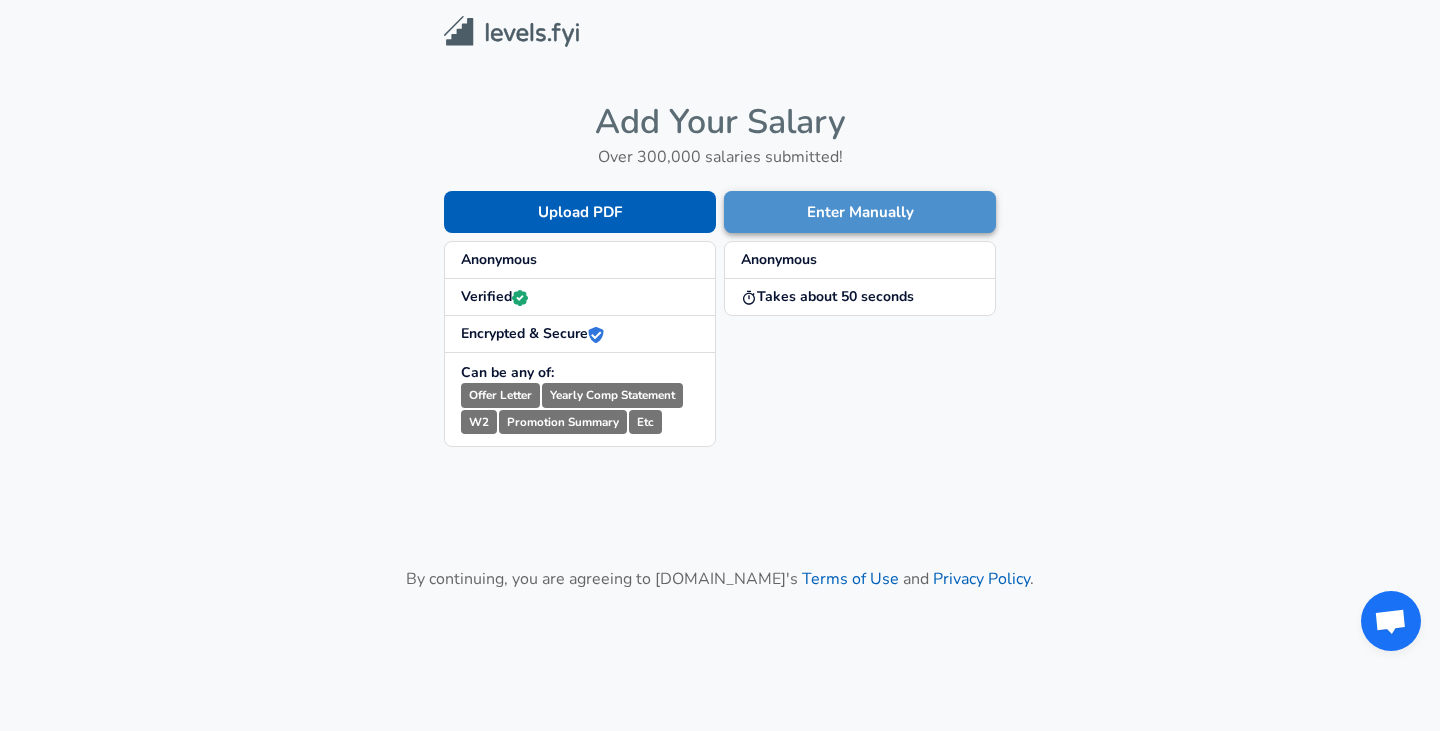 click on "Enter Manually" at bounding box center (860, 212) 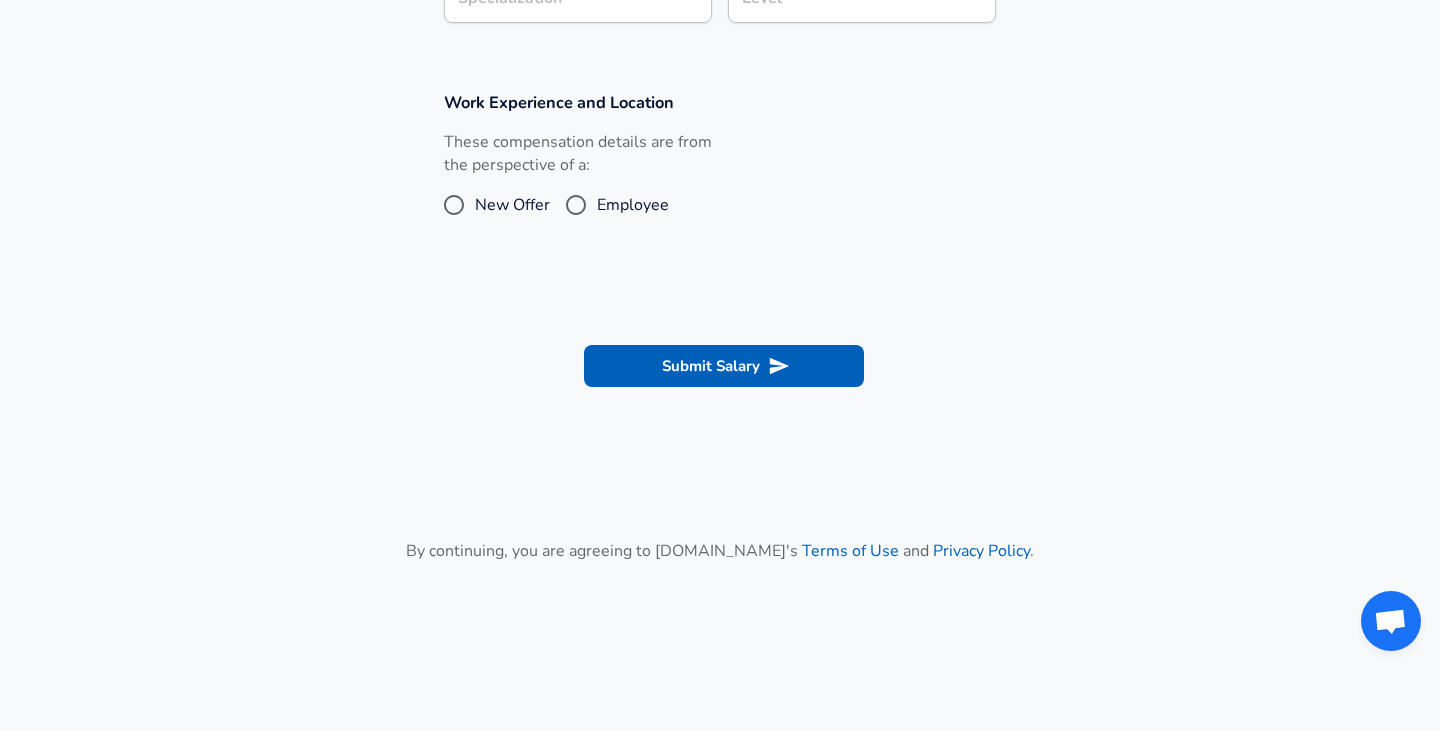 scroll, scrollTop: 527, scrollLeft: 0, axis: vertical 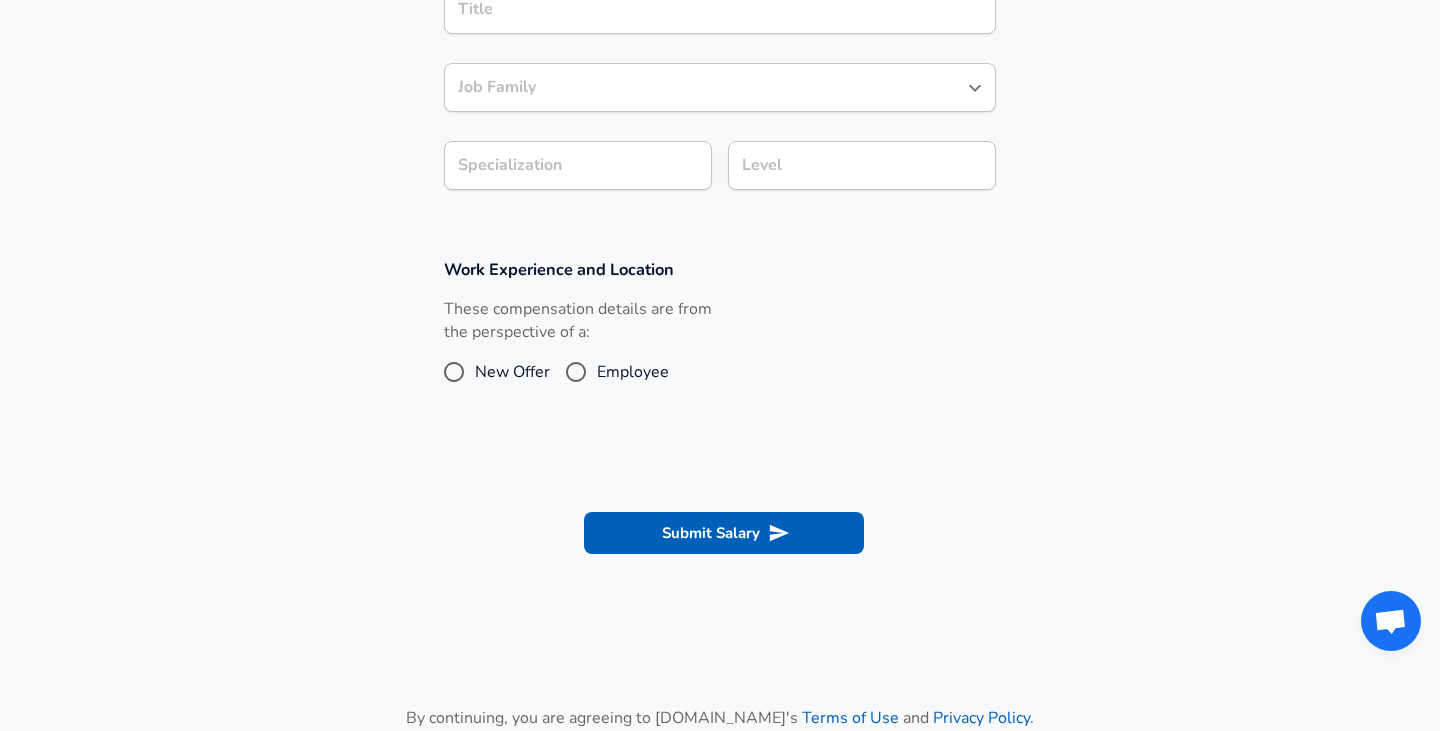 click on "Employee" at bounding box center (576, 372) 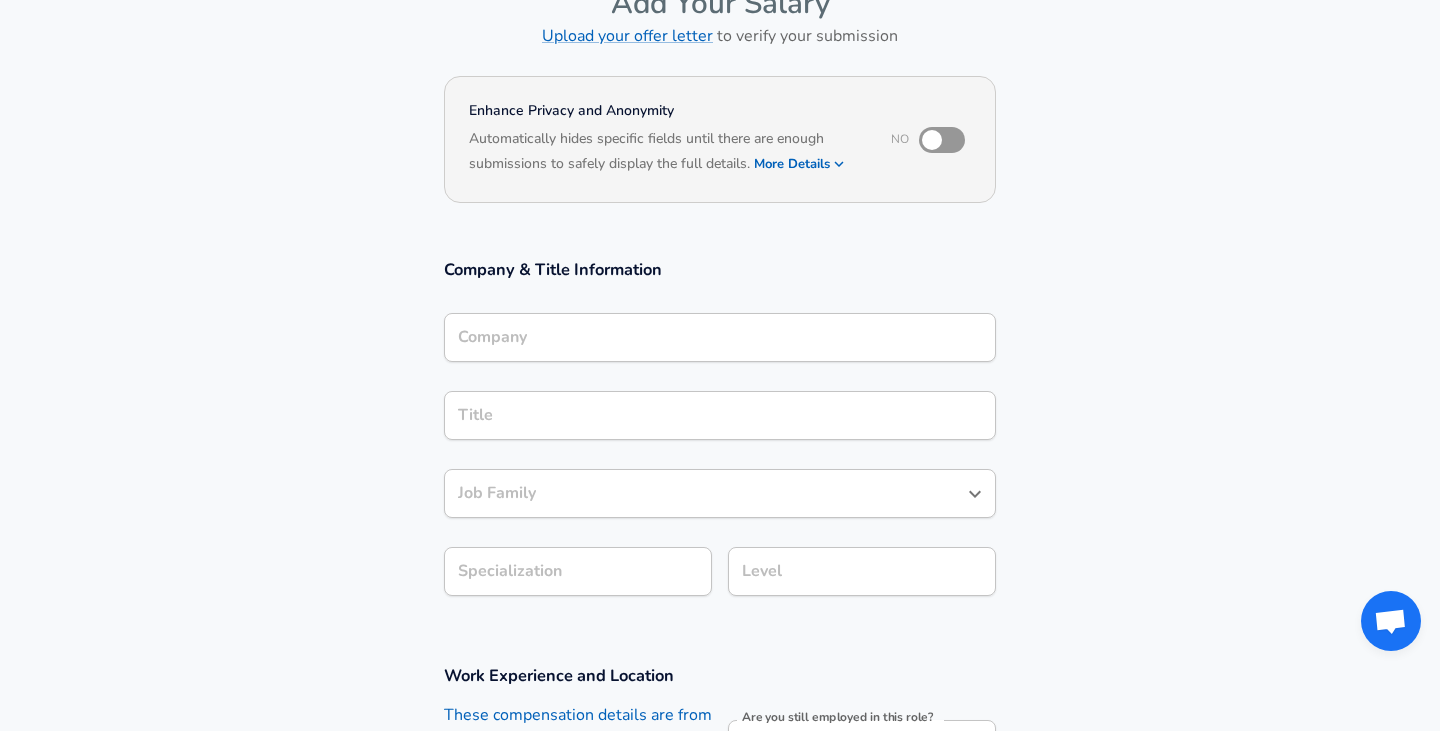 scroll, scrollTop: 0, scrollLeft: 0, axis: both 